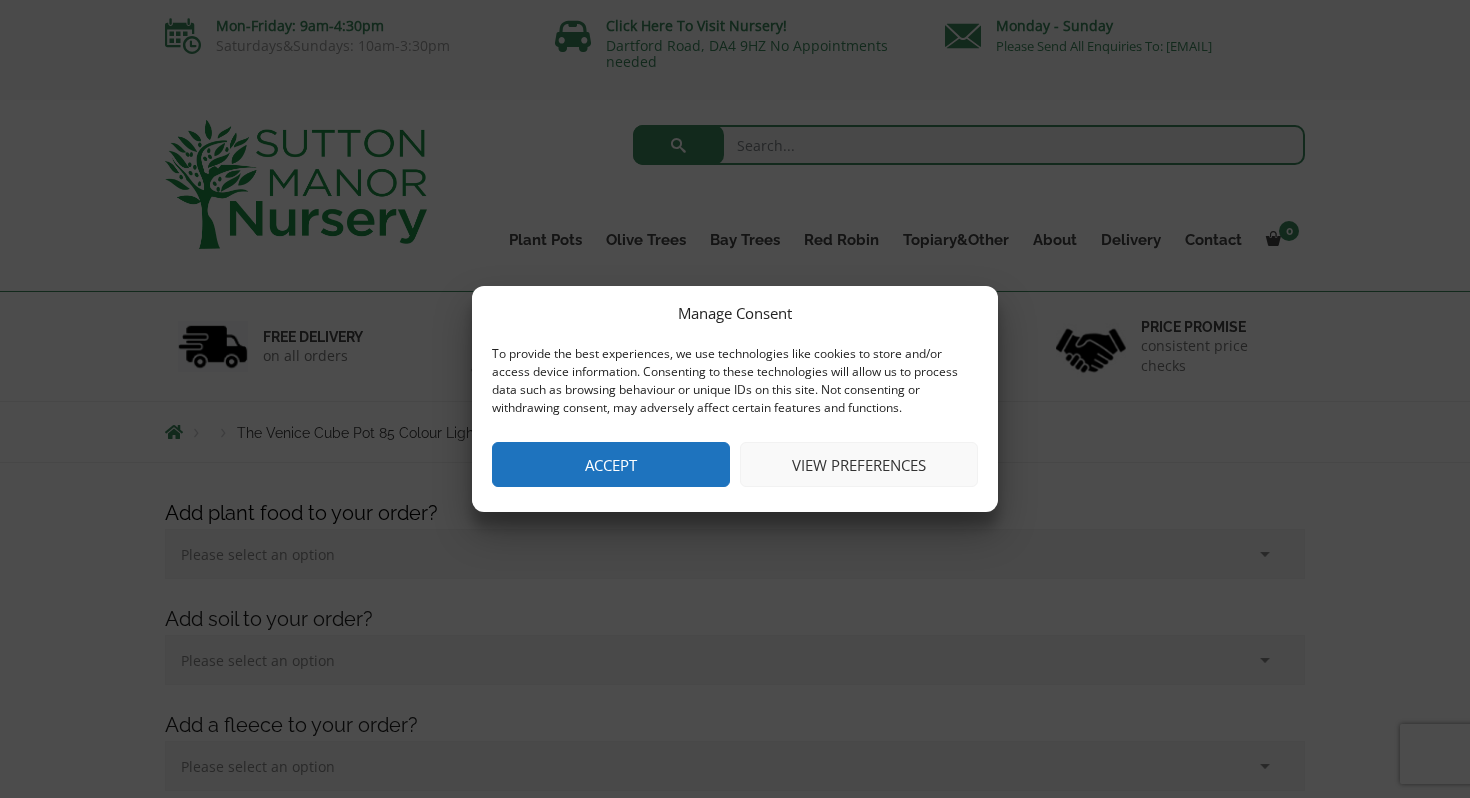 scroll, scrollTop: 0, scrollLeft: 0, axis: both 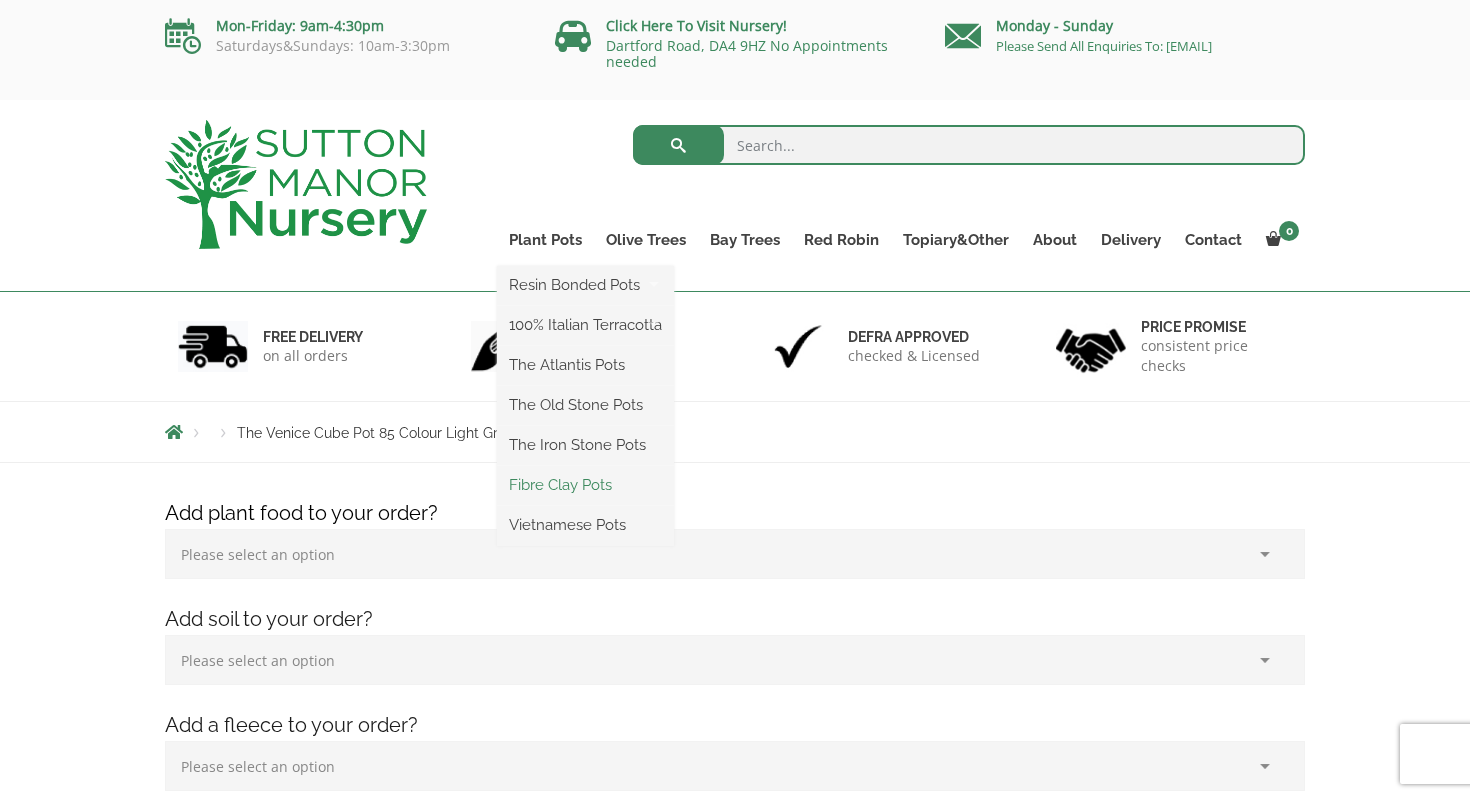 click on "Fibre Clay Pots" at bounding box center (585, 485) 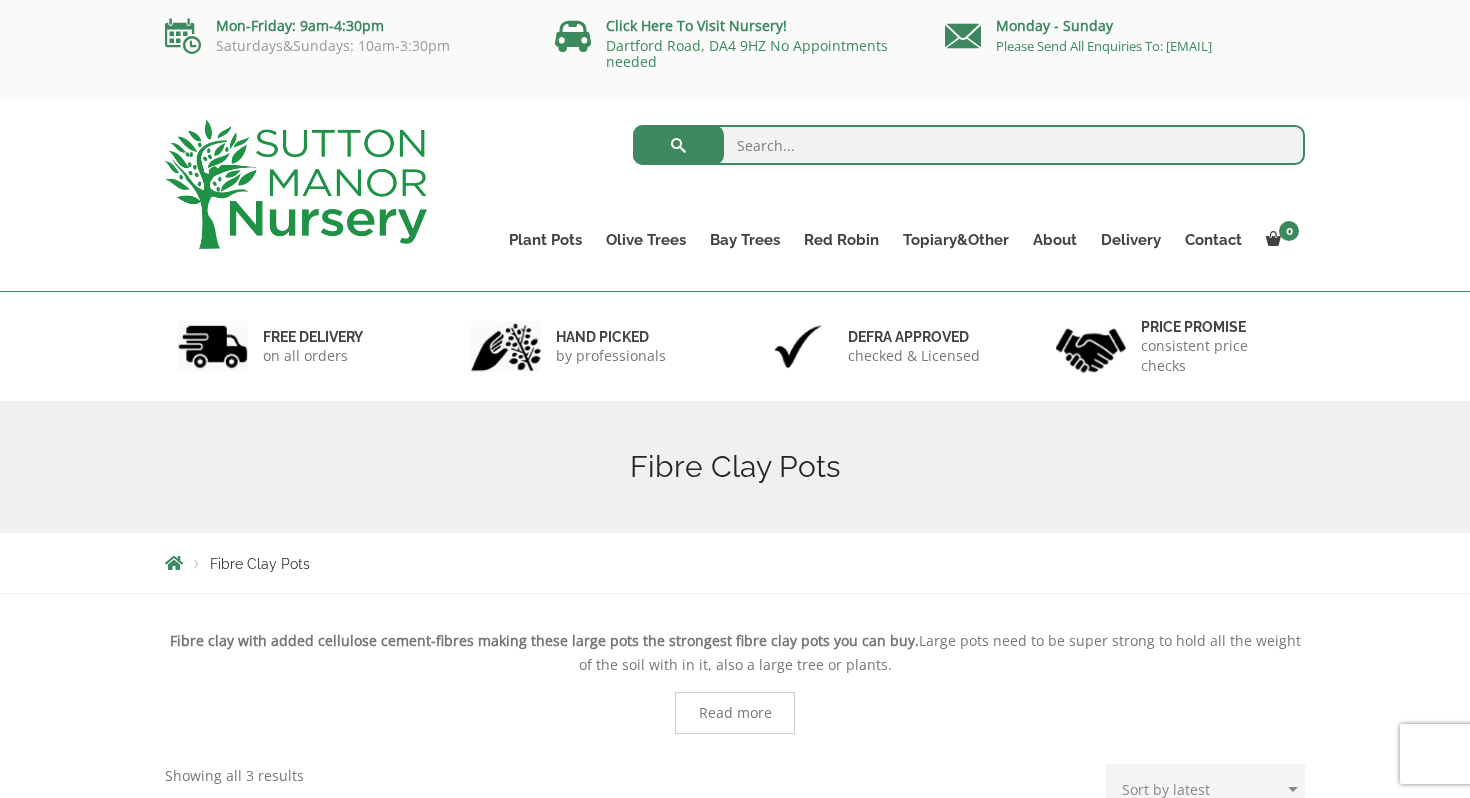 scroll, scrollTop: 0, scrollLeft: 0, axis: both 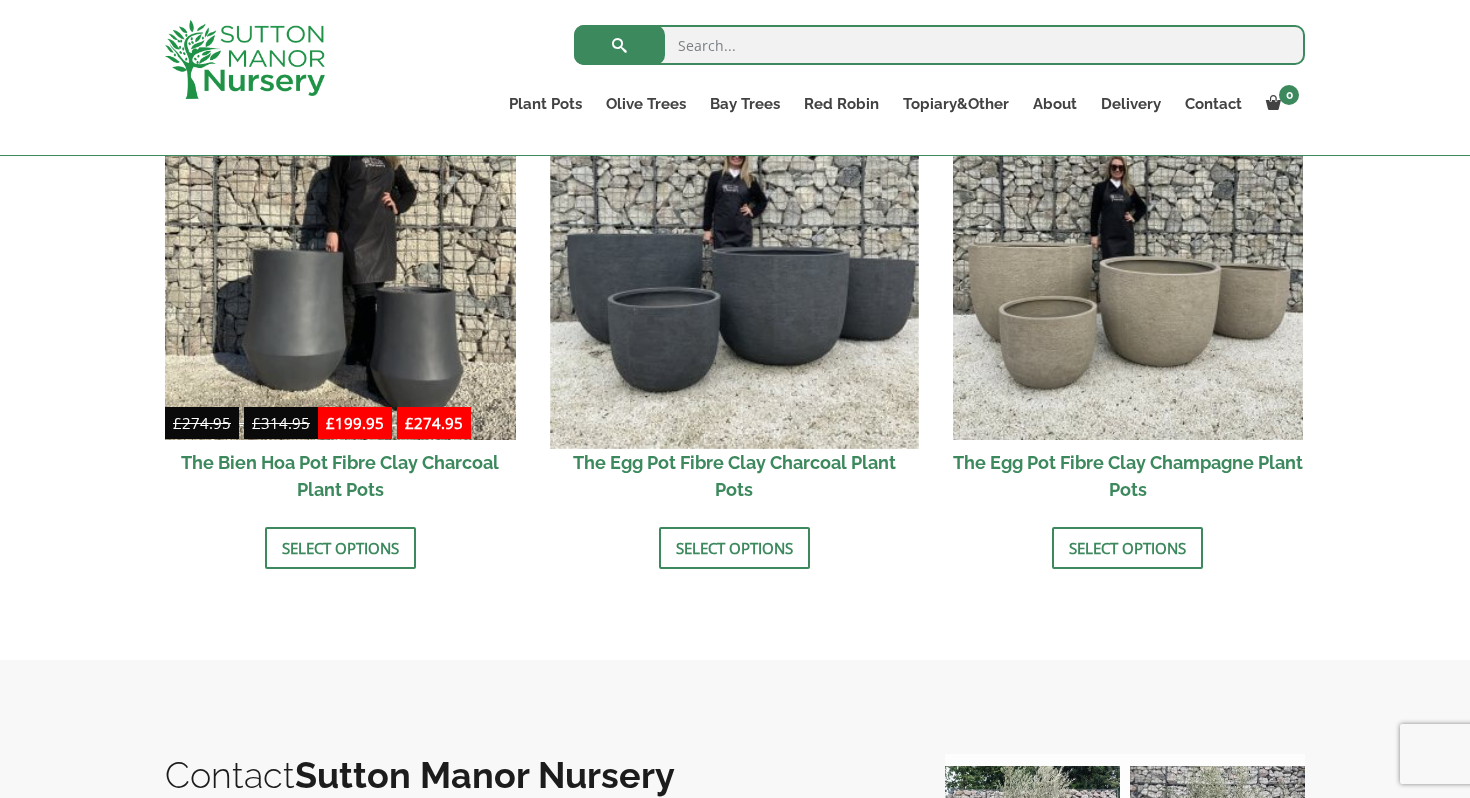 click at bounding box center [734, 264] 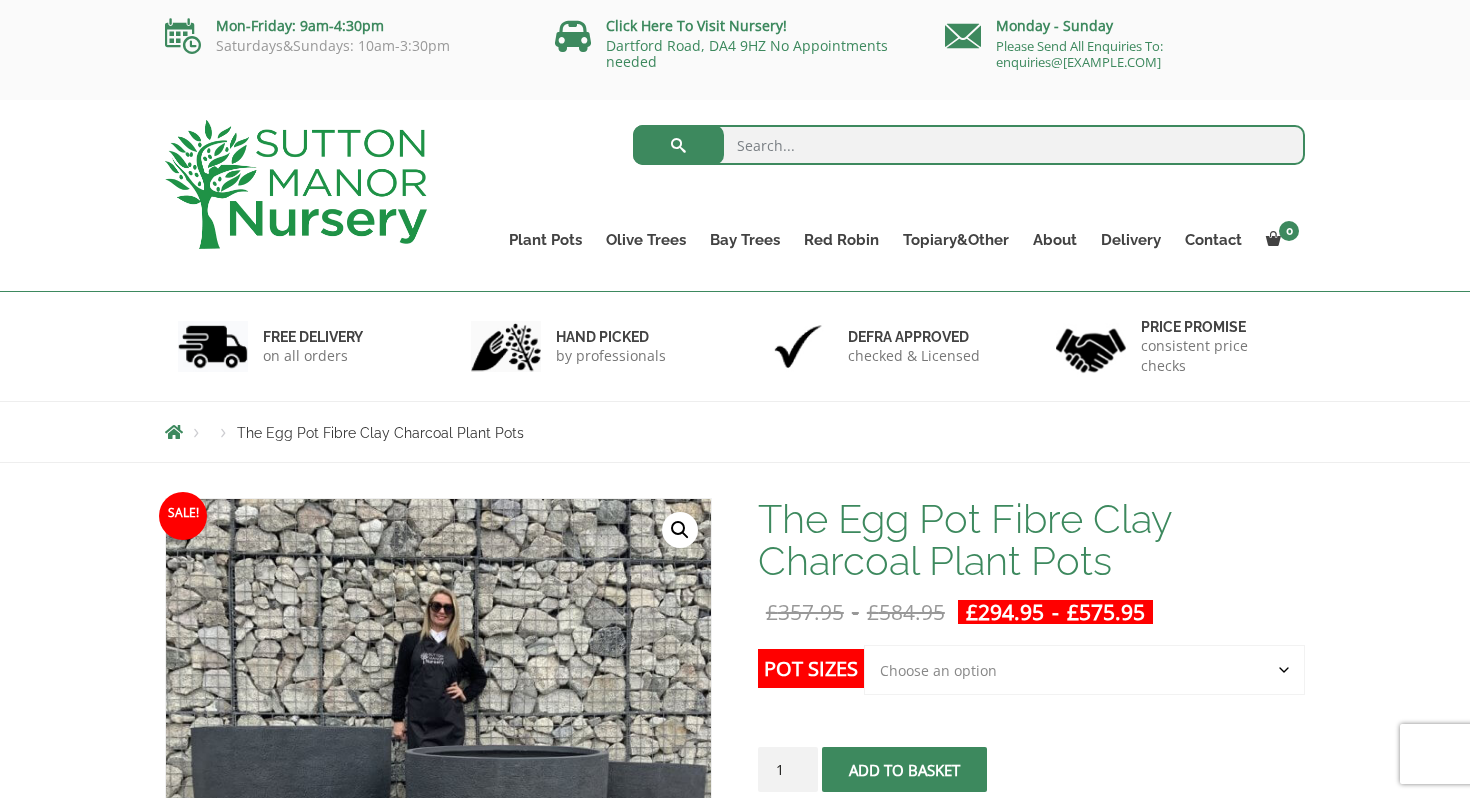 scroll, scrollTop: 217, scrollLeft: 0, axis: vertical 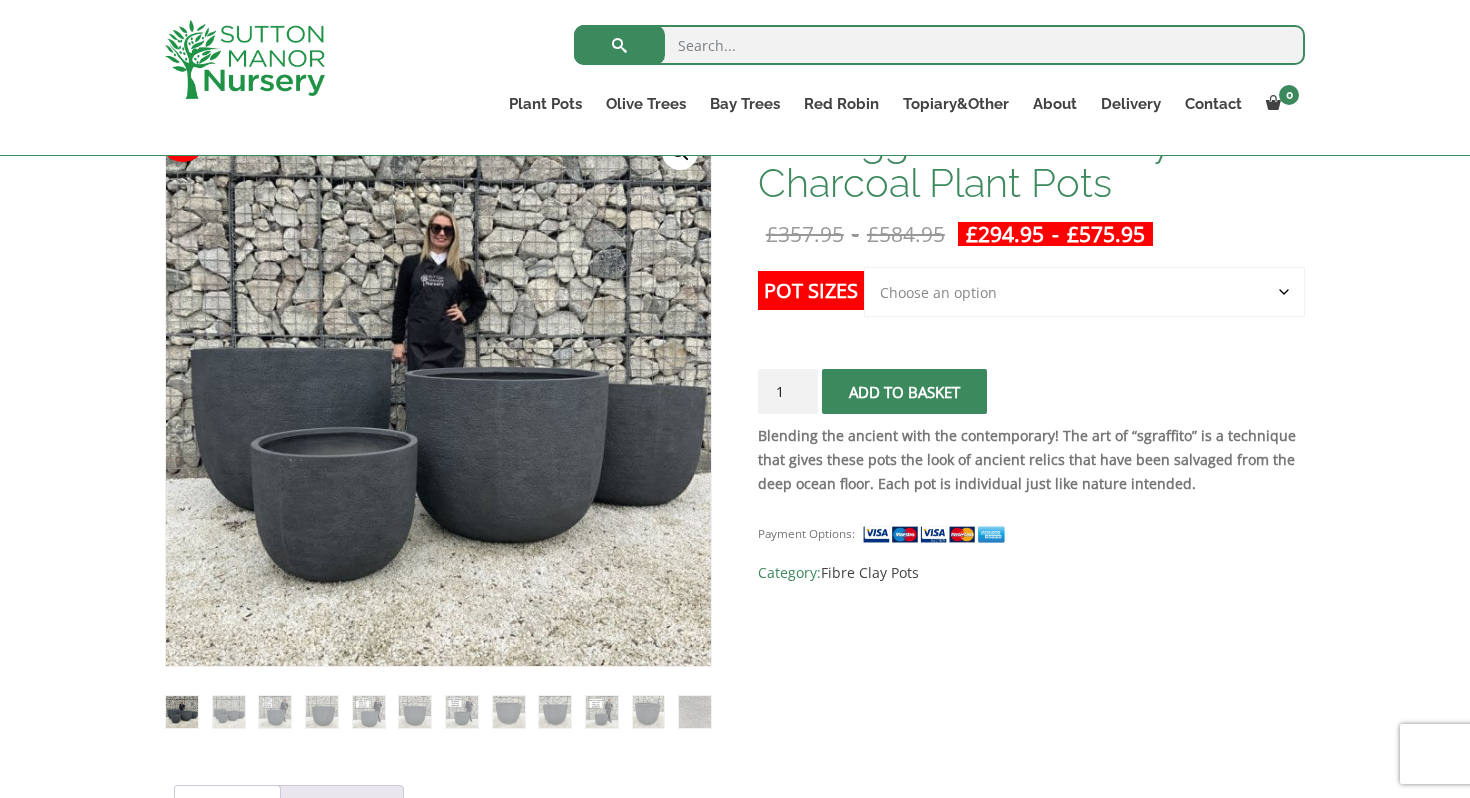 click on "Choose an option Click here to buy the 5th To Largest Pot In The Picture Click here to buy the 4th To Largest Pot In The Picture Click here to buy the 3rd To Largest Pot In The Picture Click here to buy the 2nd To Largest Pot In The Picture Click here to buy The Largest Pot In The Picture" 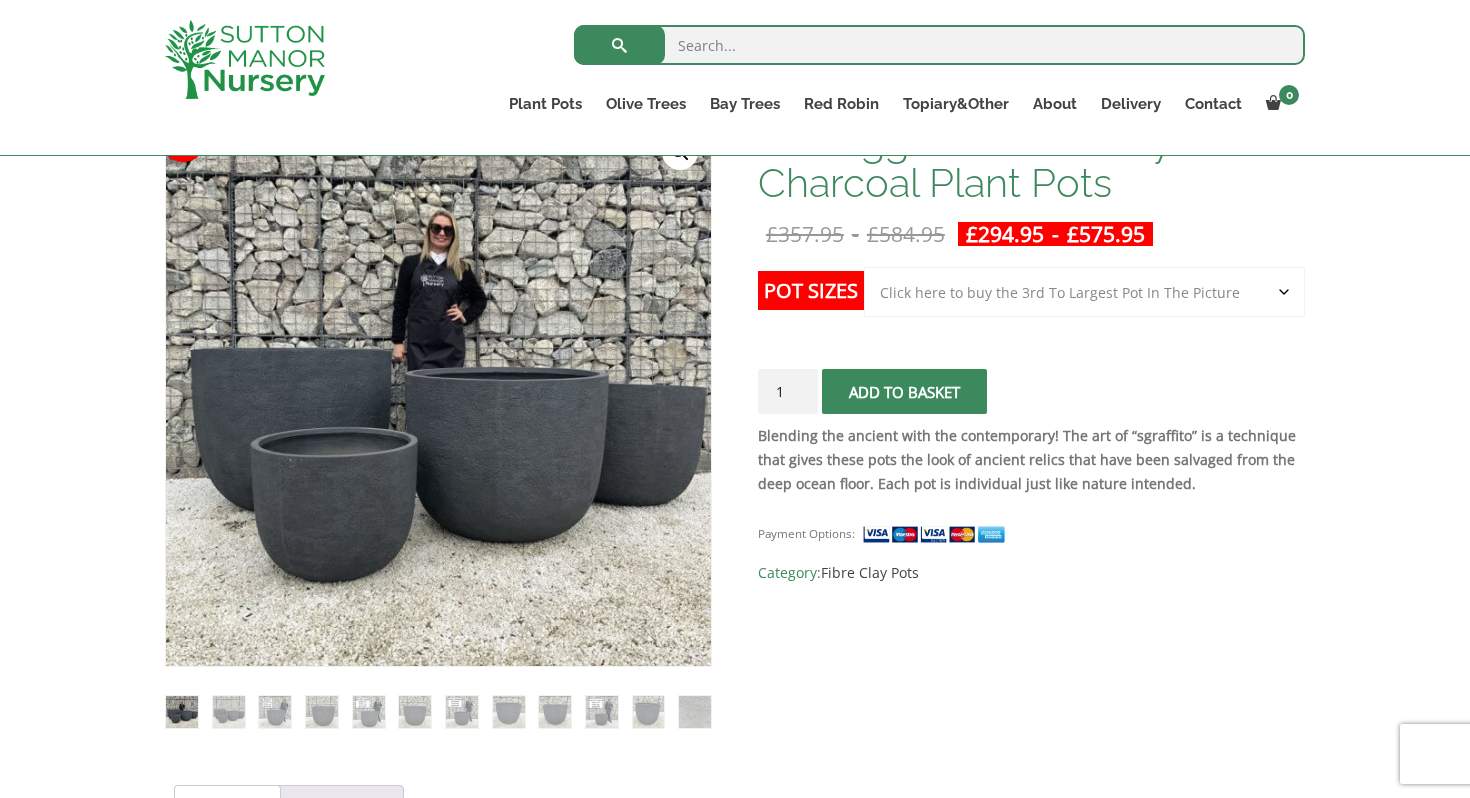 select on "Click here to buy the 3rd To Largest Pot In The Picture" 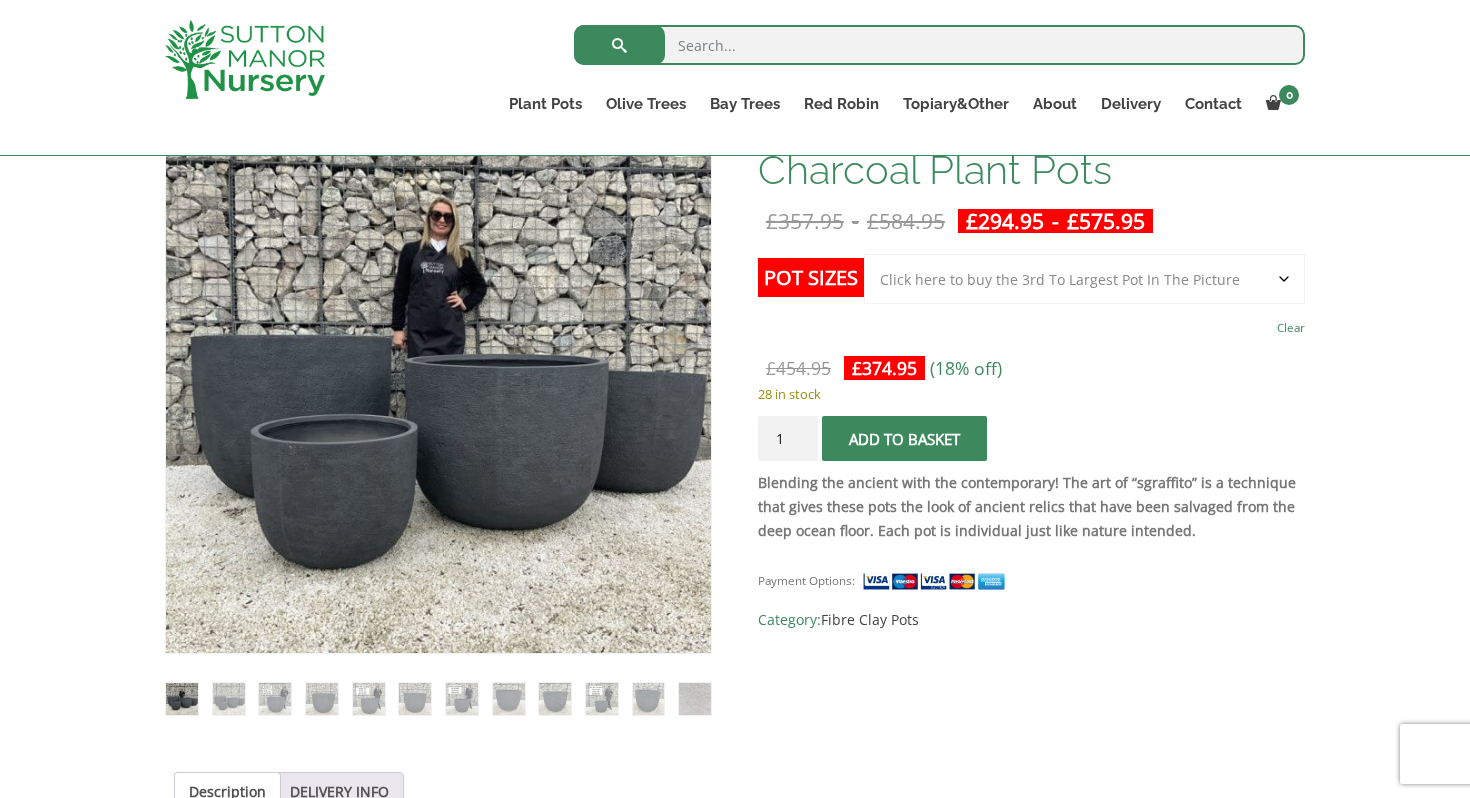 scroll, scrollTop: 339, scrollLeft: 0, axis: vertical 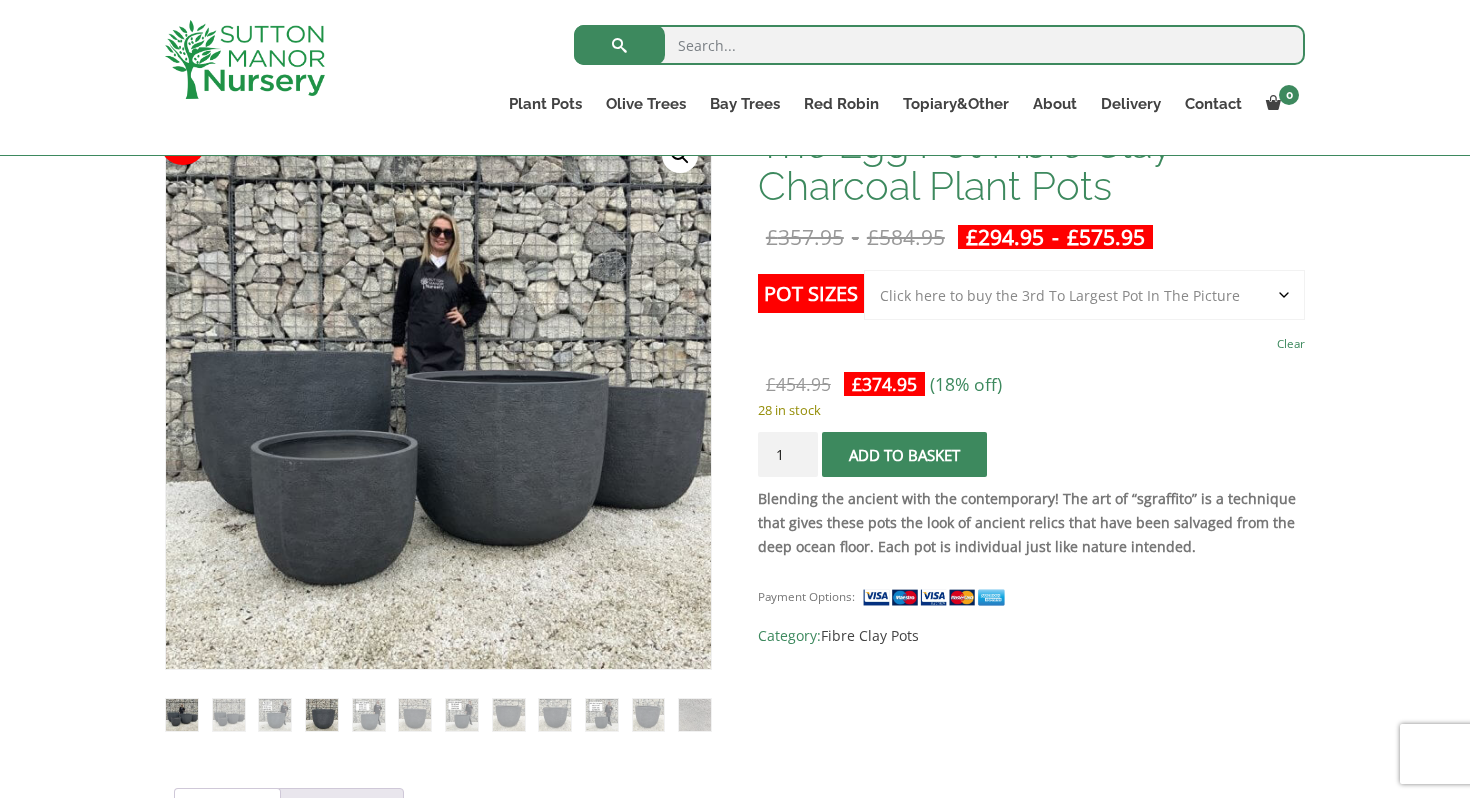 click at bounding box center (322, 715) 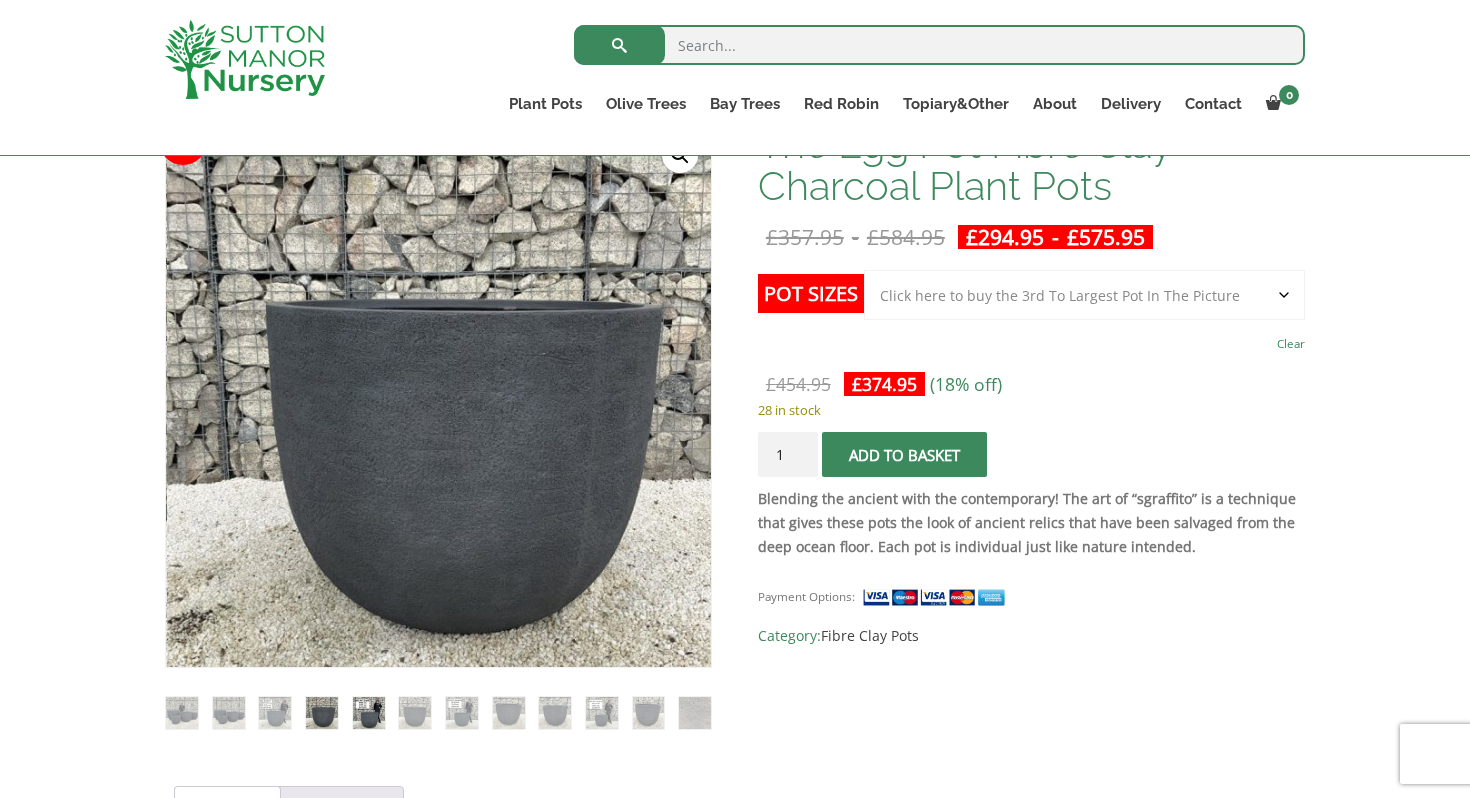 click at bounding box center (369, 713) 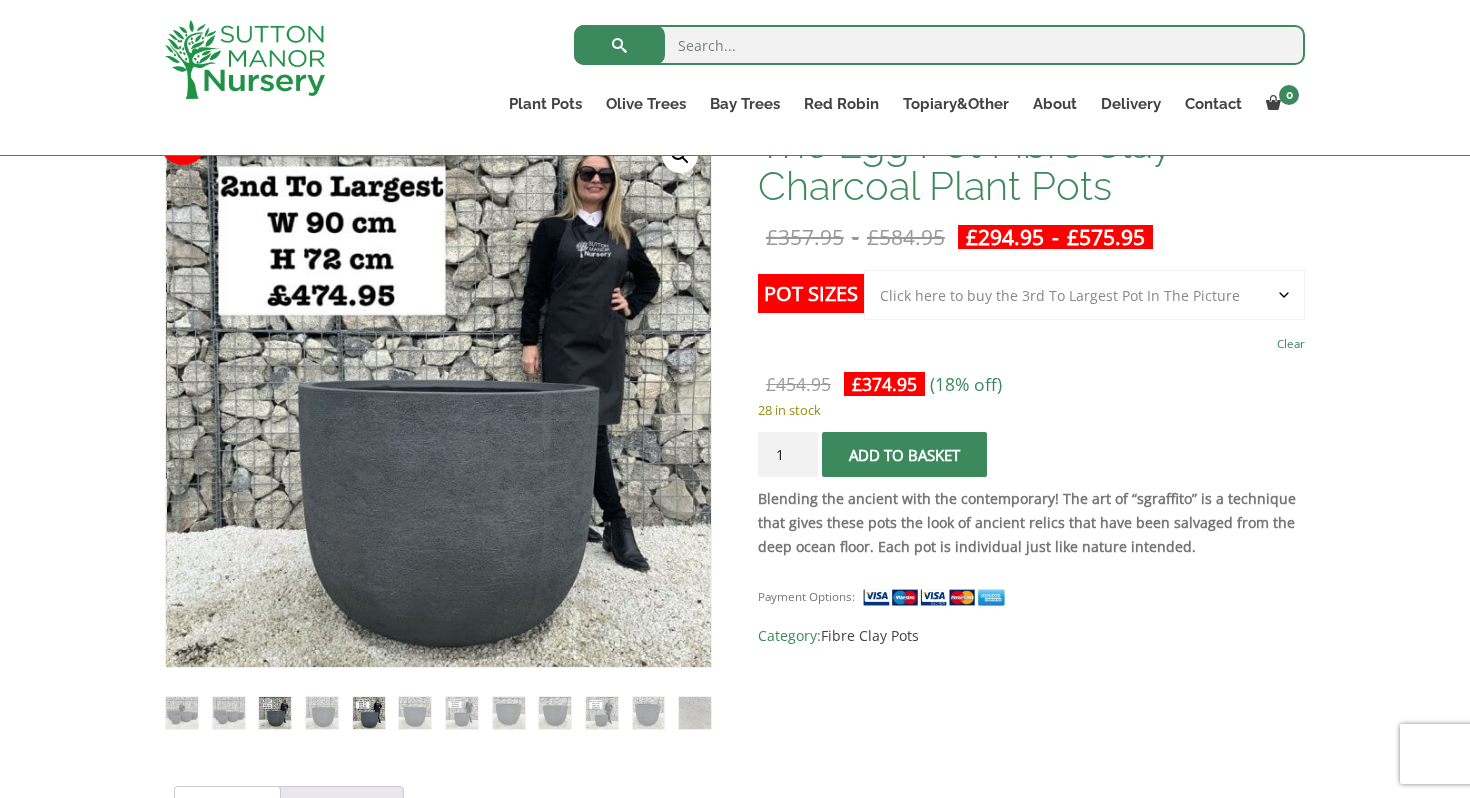 click at bounding box center [275, 713] 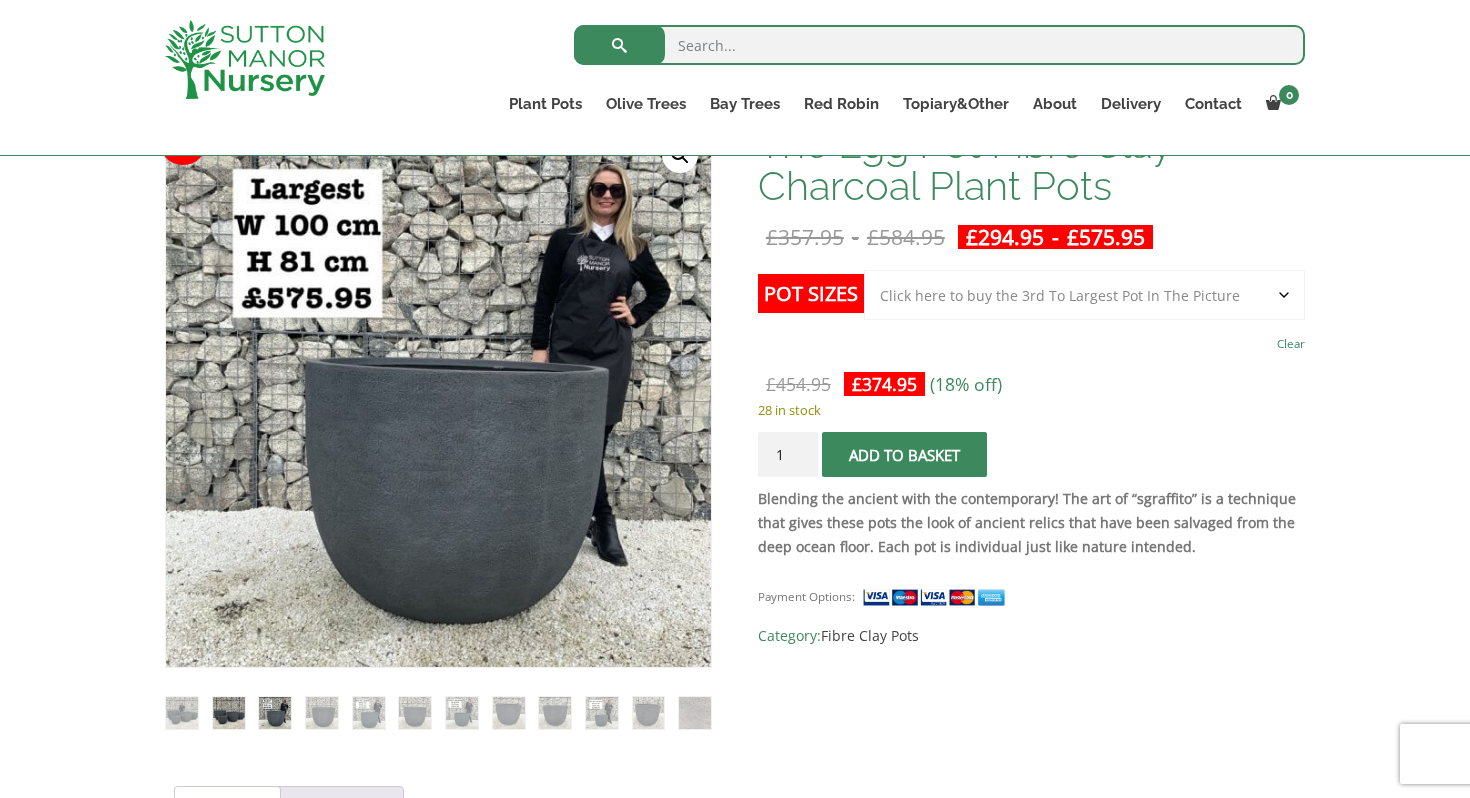 click at bounding box center [229, 713] 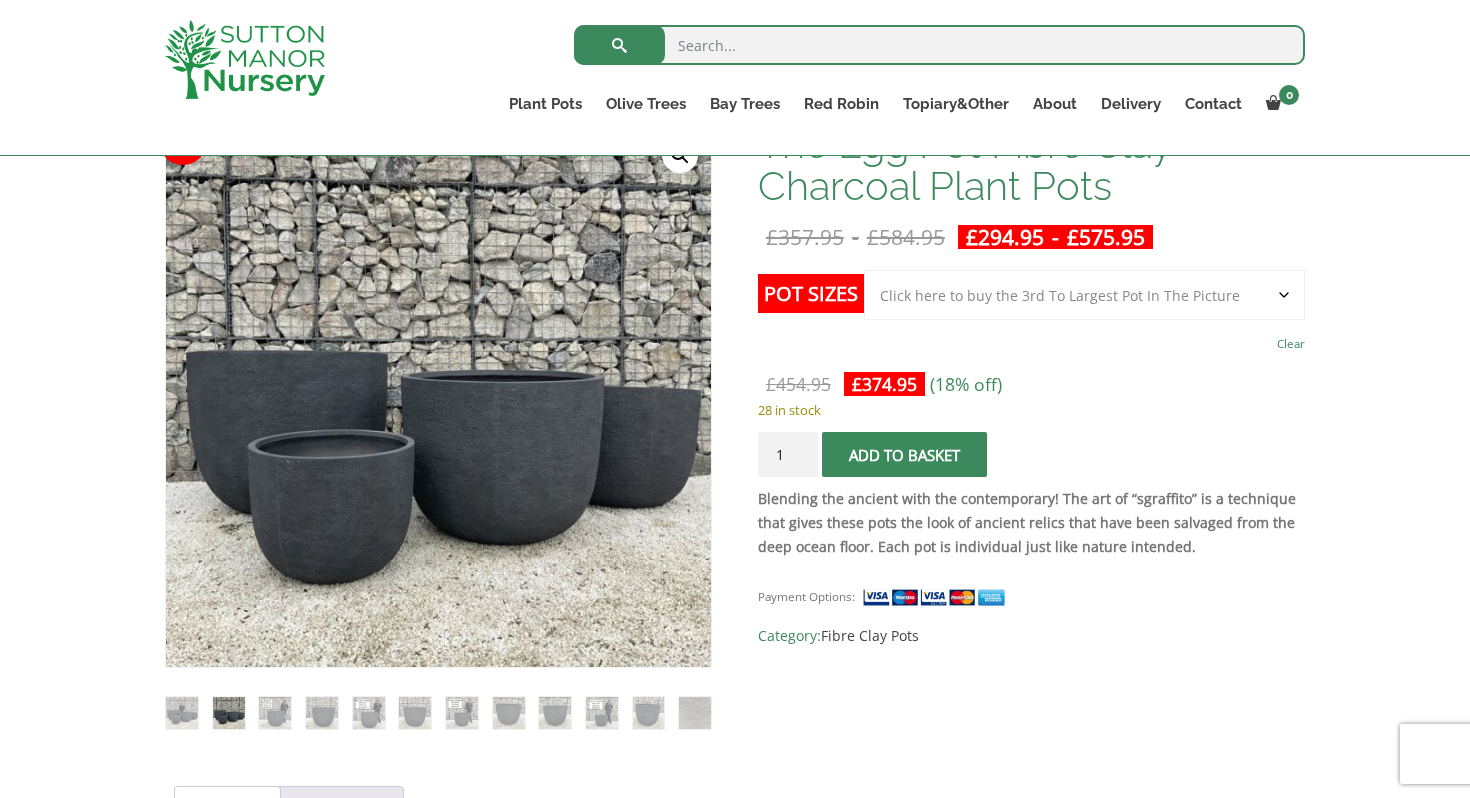 click at bounding box center [182, 713] 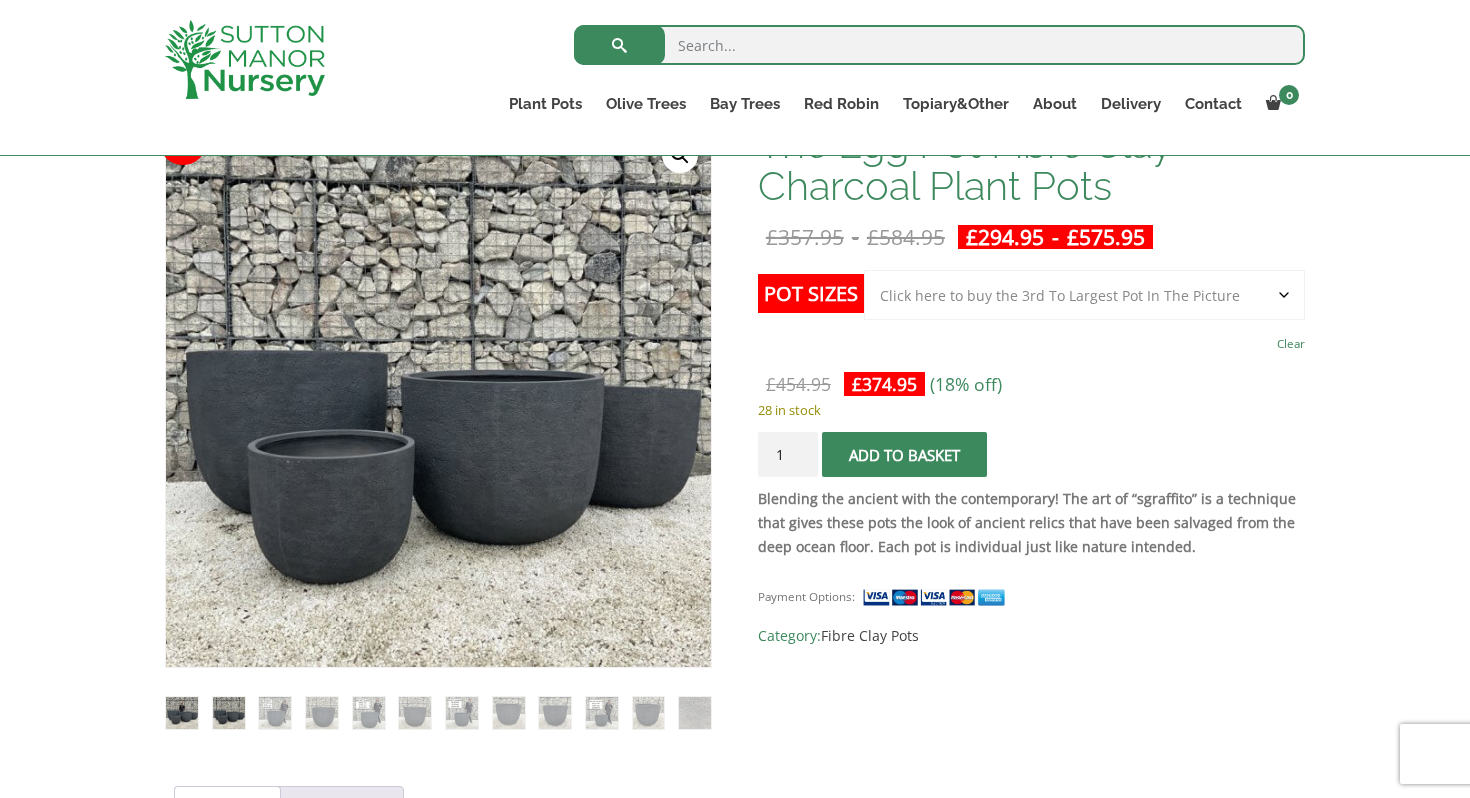click at bounding box center (182, 713) 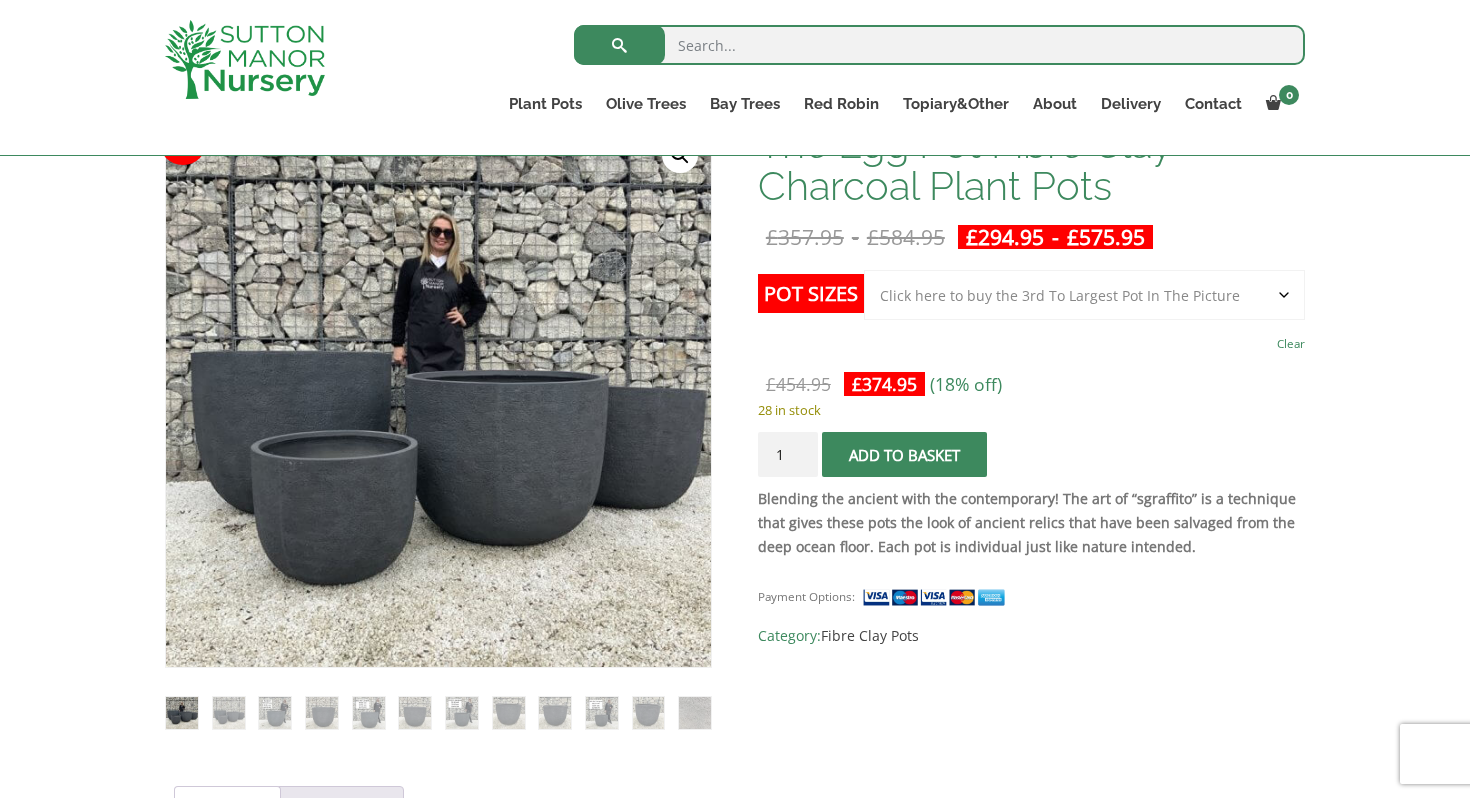 click at bounding box center (229, 713) 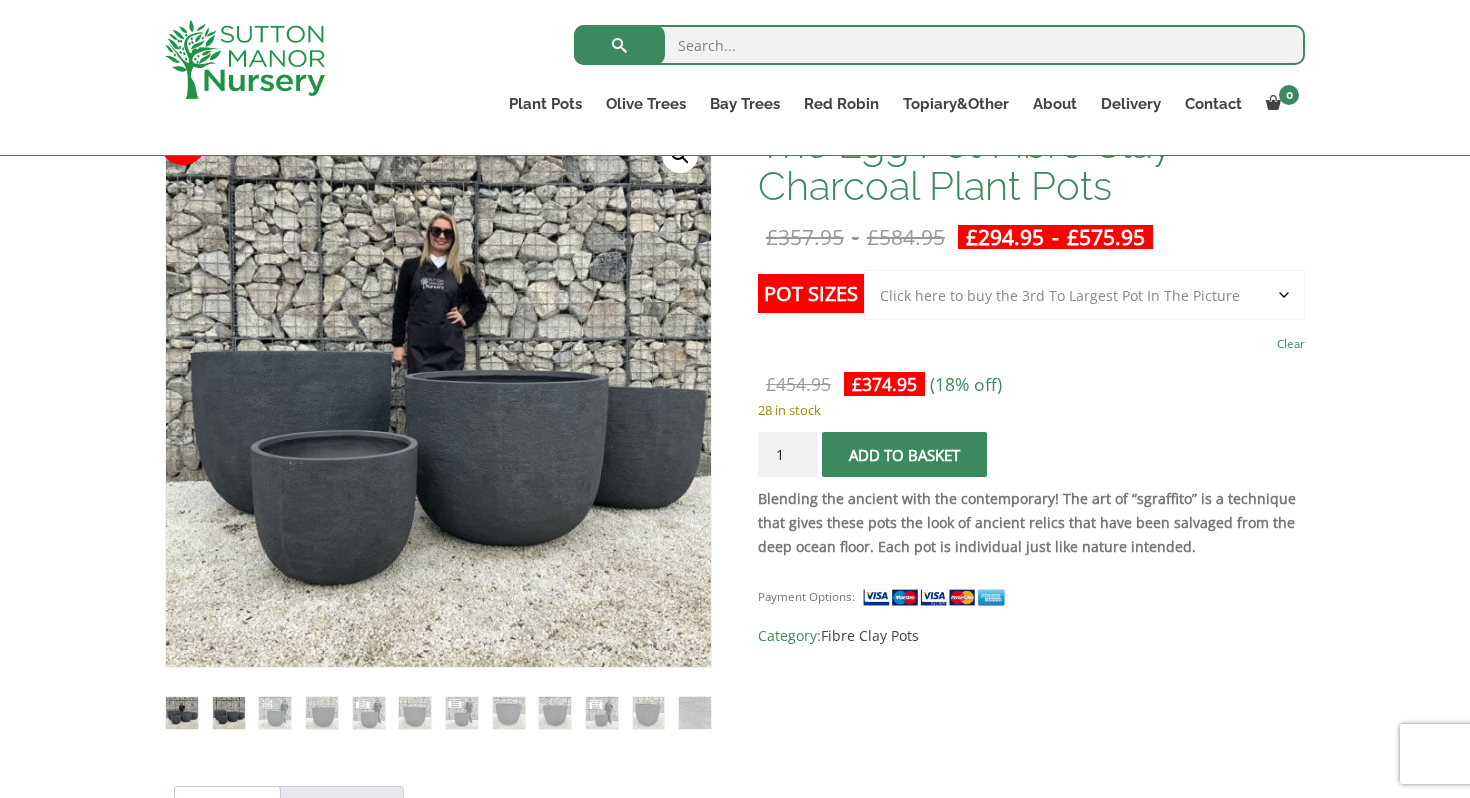 click at bounding box center (229, 713) 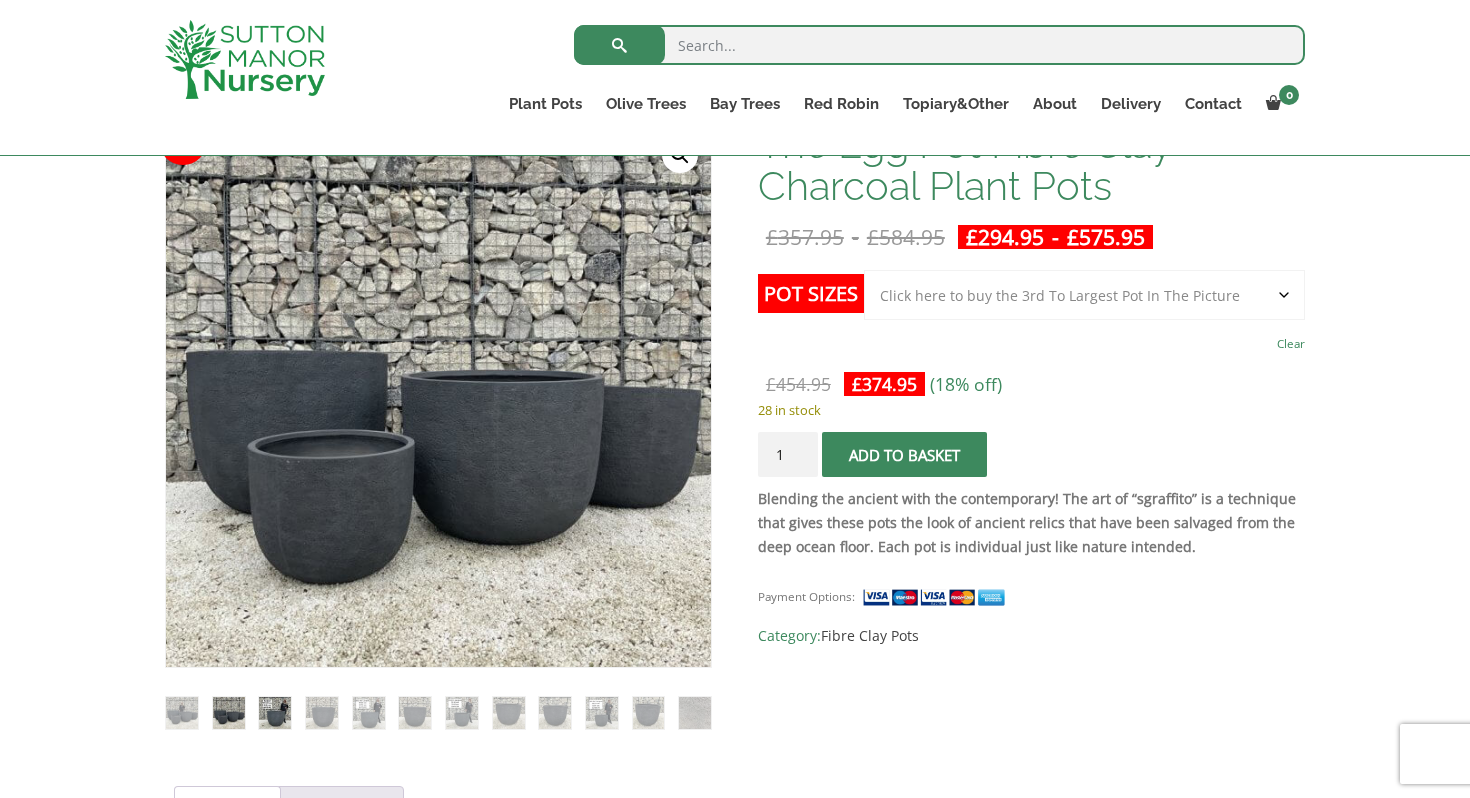 click at bounding box center [275, 713] 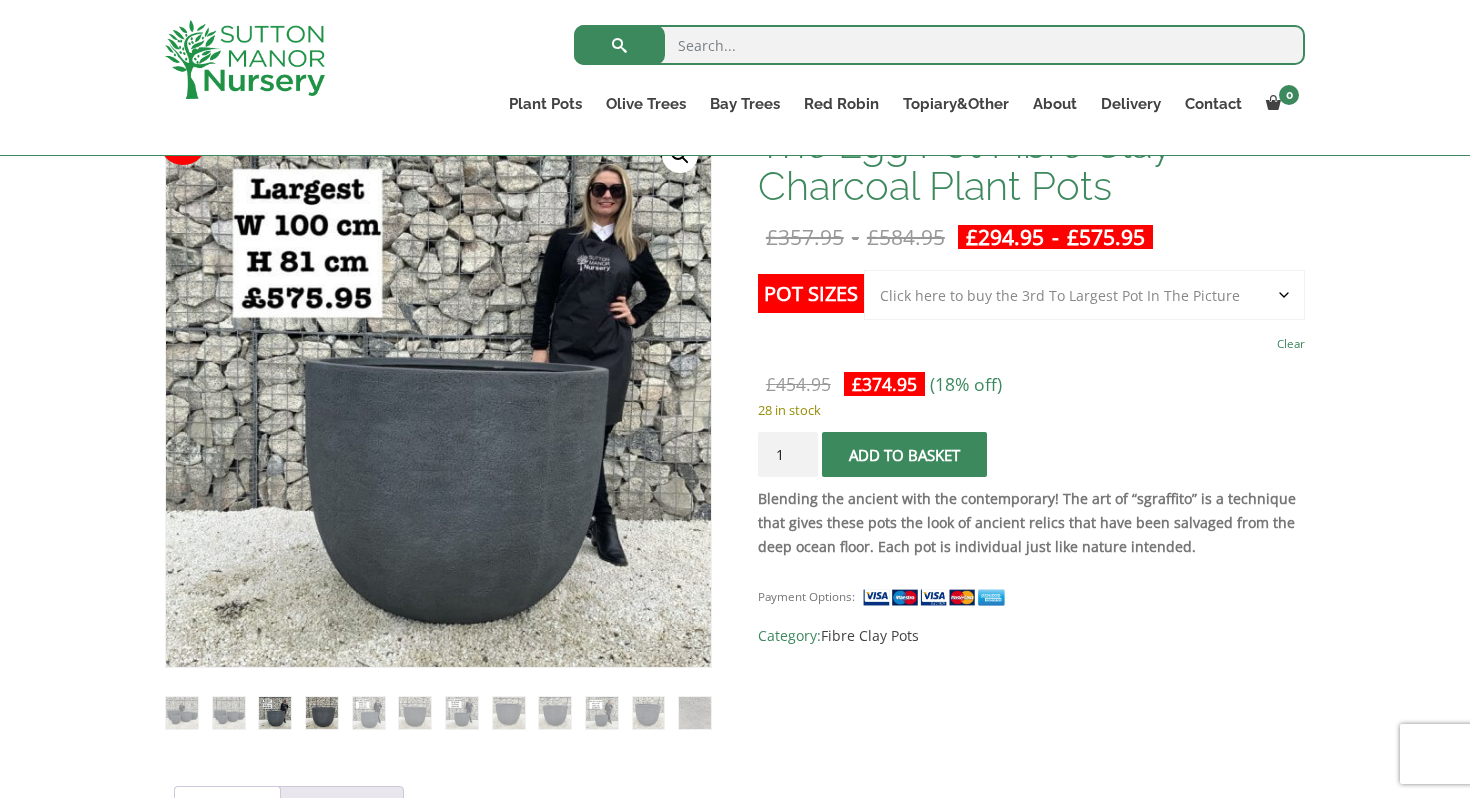 click at bounding box center (322, 713) 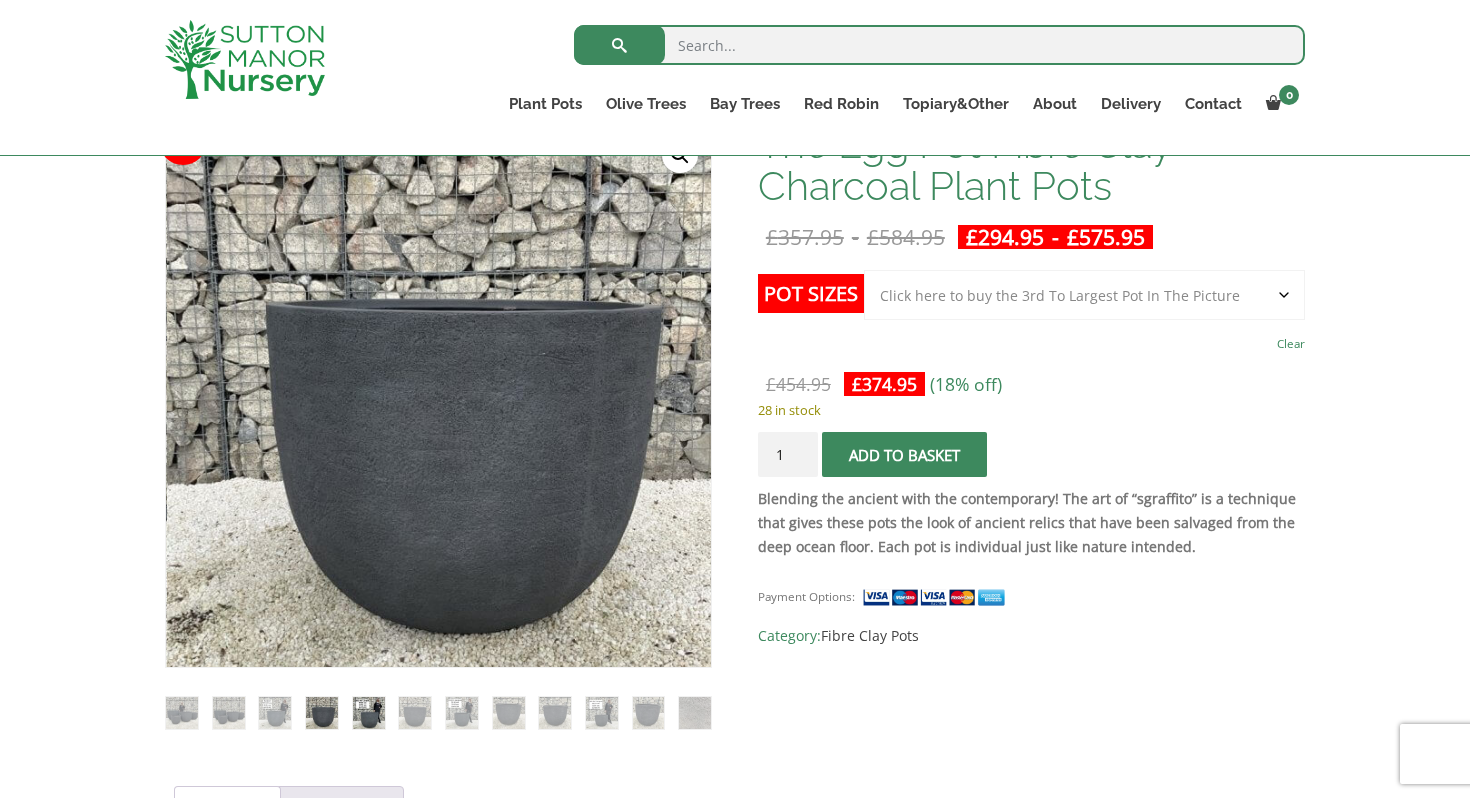 click at bounding box center [369, 713] 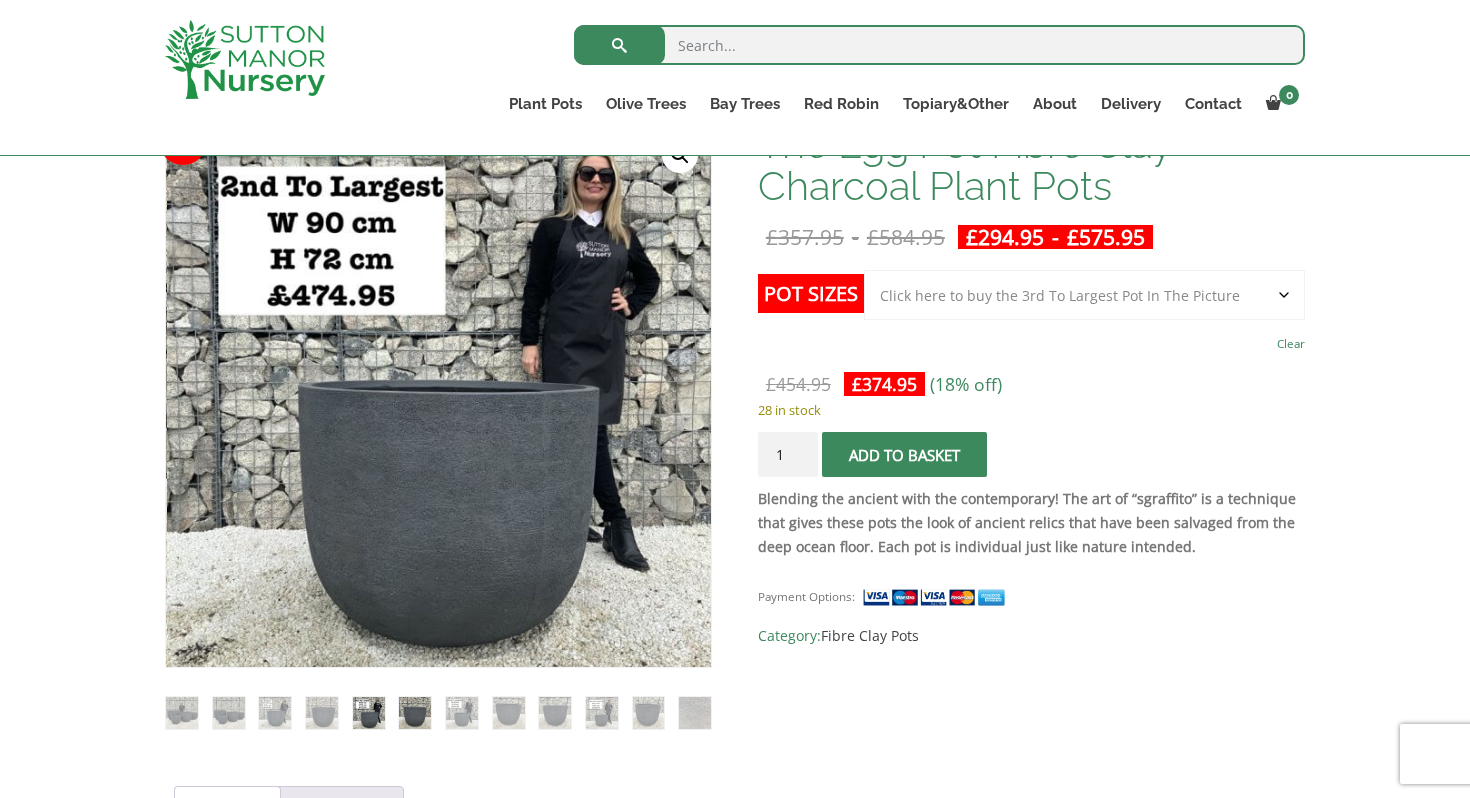 click at bounding box center [415, 713] 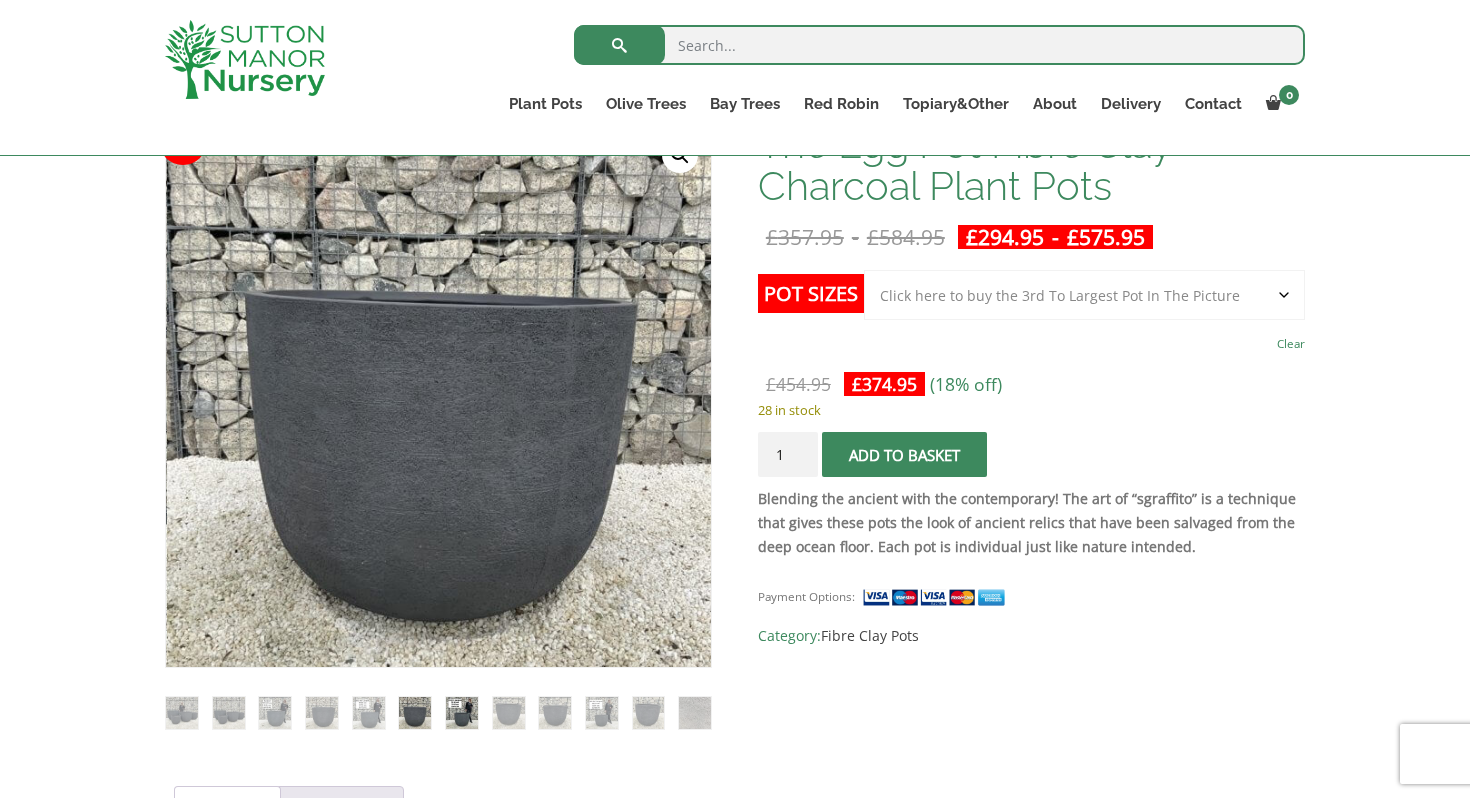 click at bounding box center [462, 713] 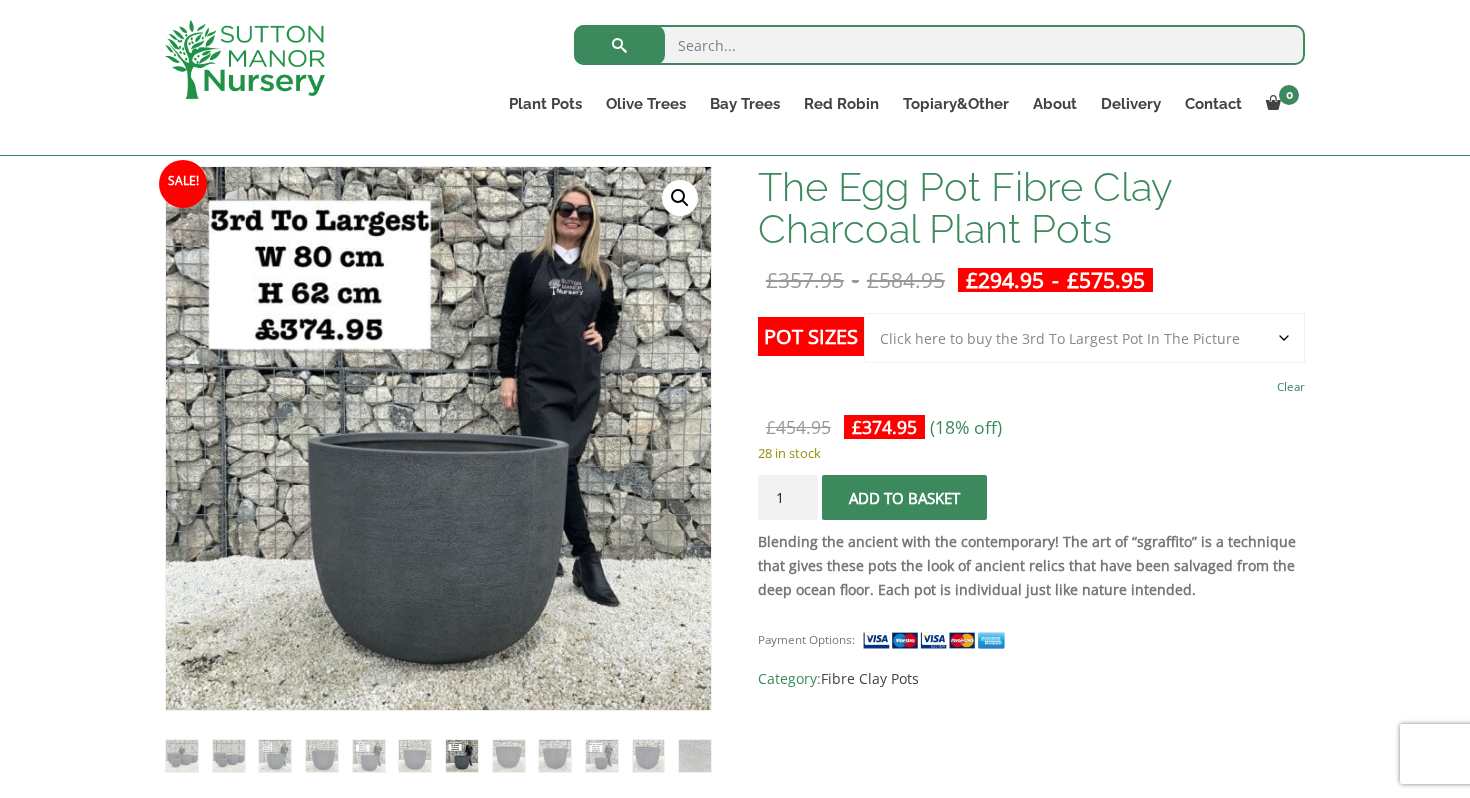 scroll, scrollTop: 301, scrollLeft: 0, axis: vertical 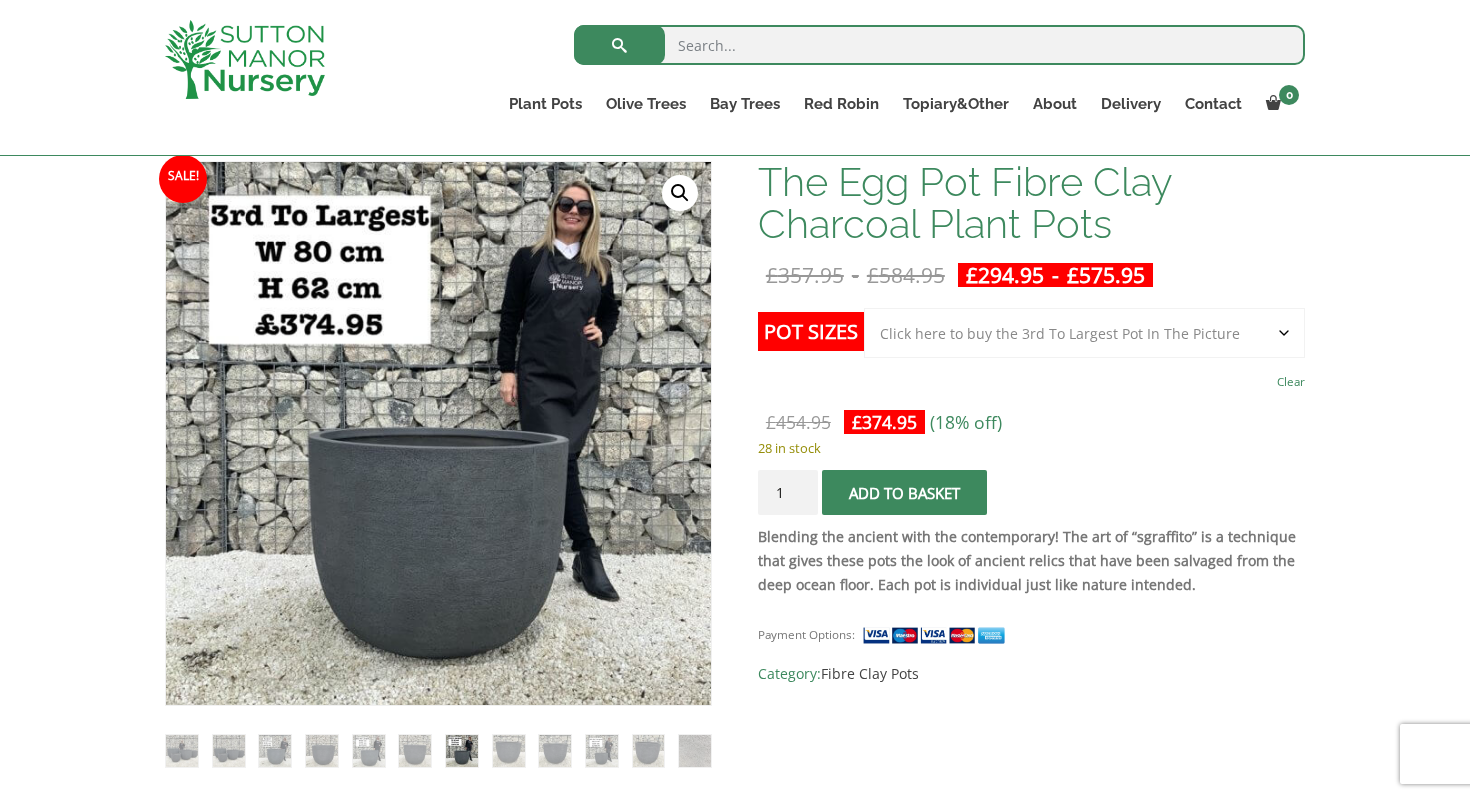 click on "Choose an option Click here to buy the 5th To Largest Pot In The Picture Click here to buy the 4th To Largest Pot In The Picture Click here to buy the 3rd To Largest Pot In The Picture Click here to buy the 2nd To Largest Pot In The Picture Click here to buy The Largest Pot In The Picture" 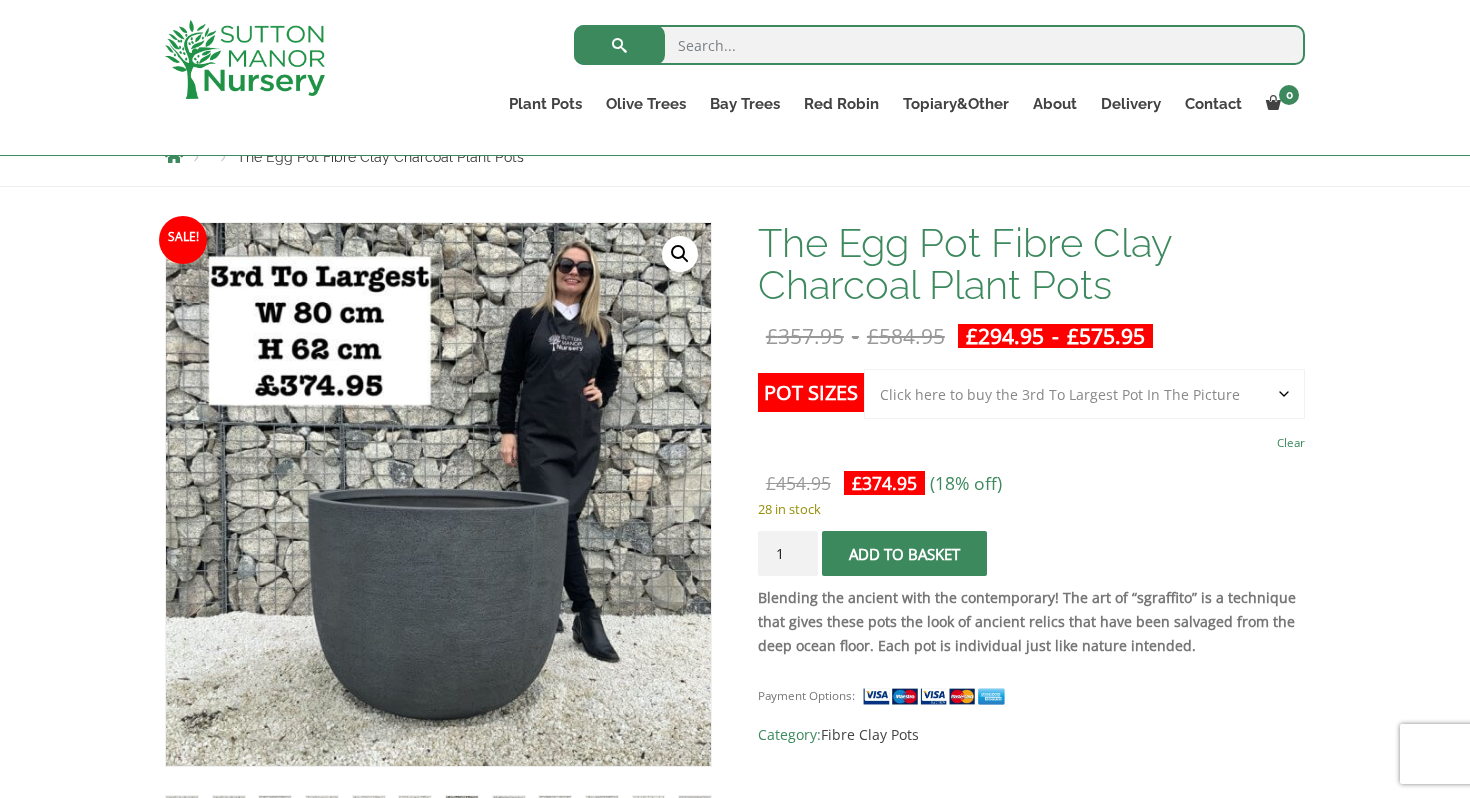 scroll, scrollTop: 236, scrollLeft: 0, axis: vertical 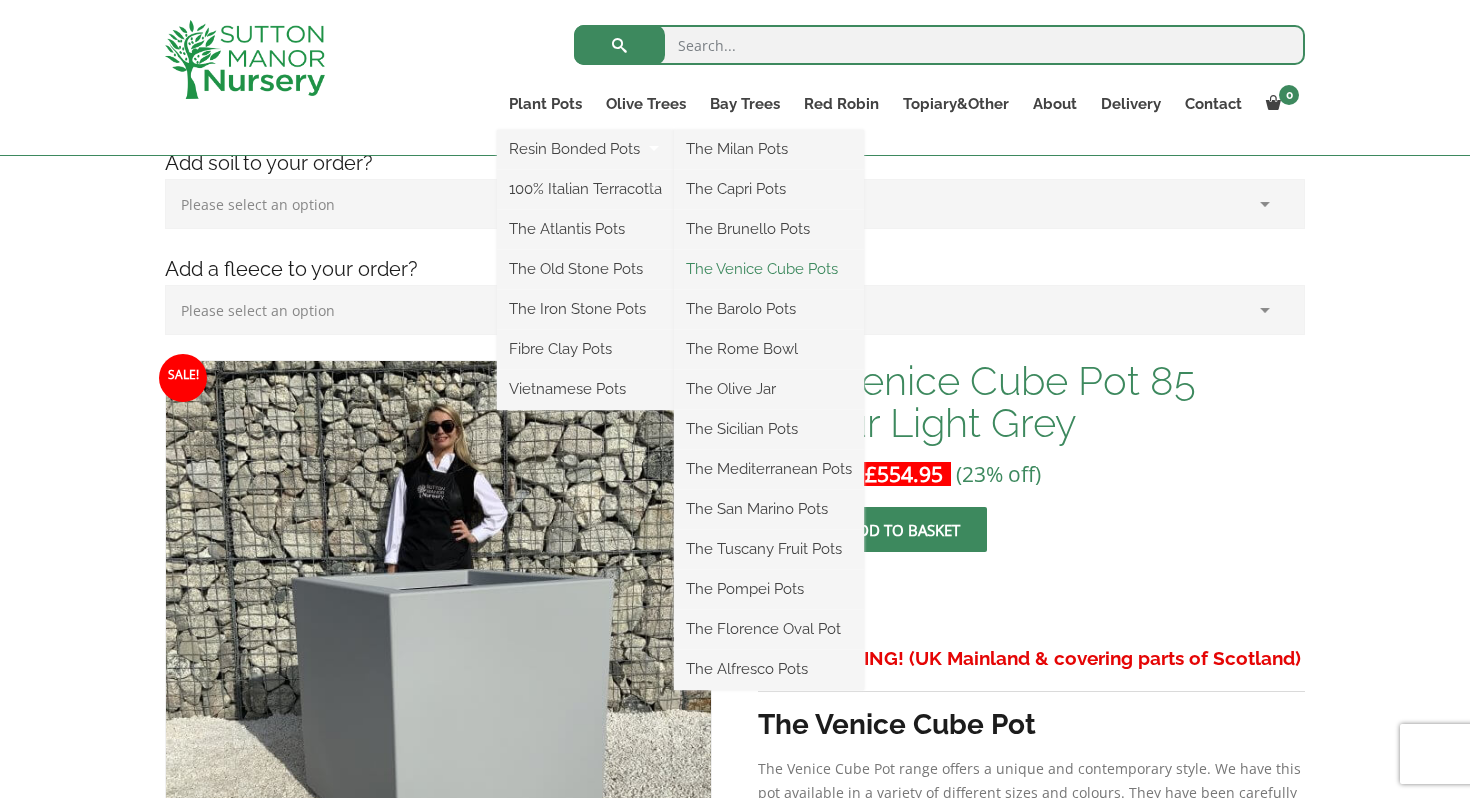 click on "The Venice Cube Pots" at bounding box center (769, 269) 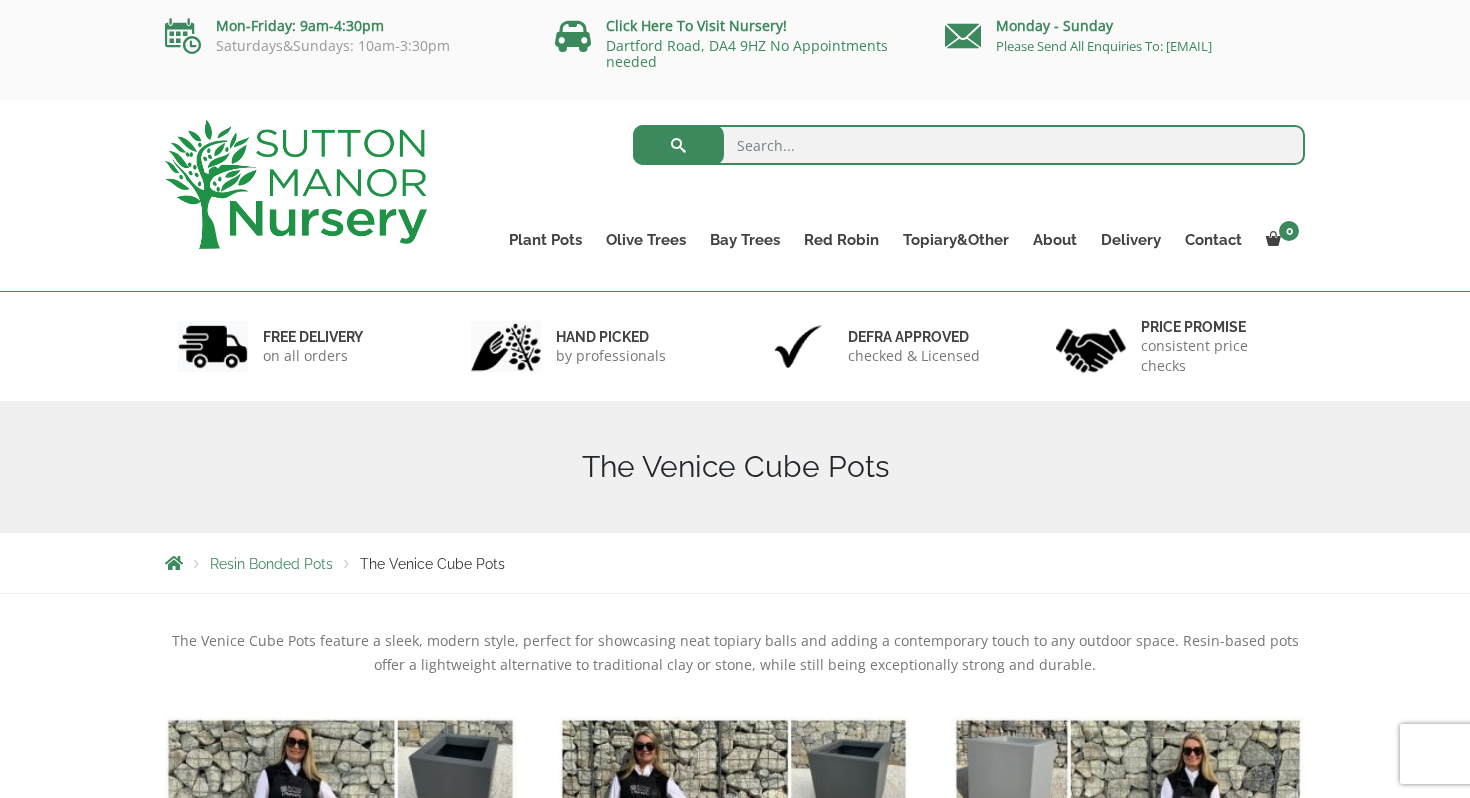 scroll, scrollTop: 116, scrollLeft: 0, axis: vertical 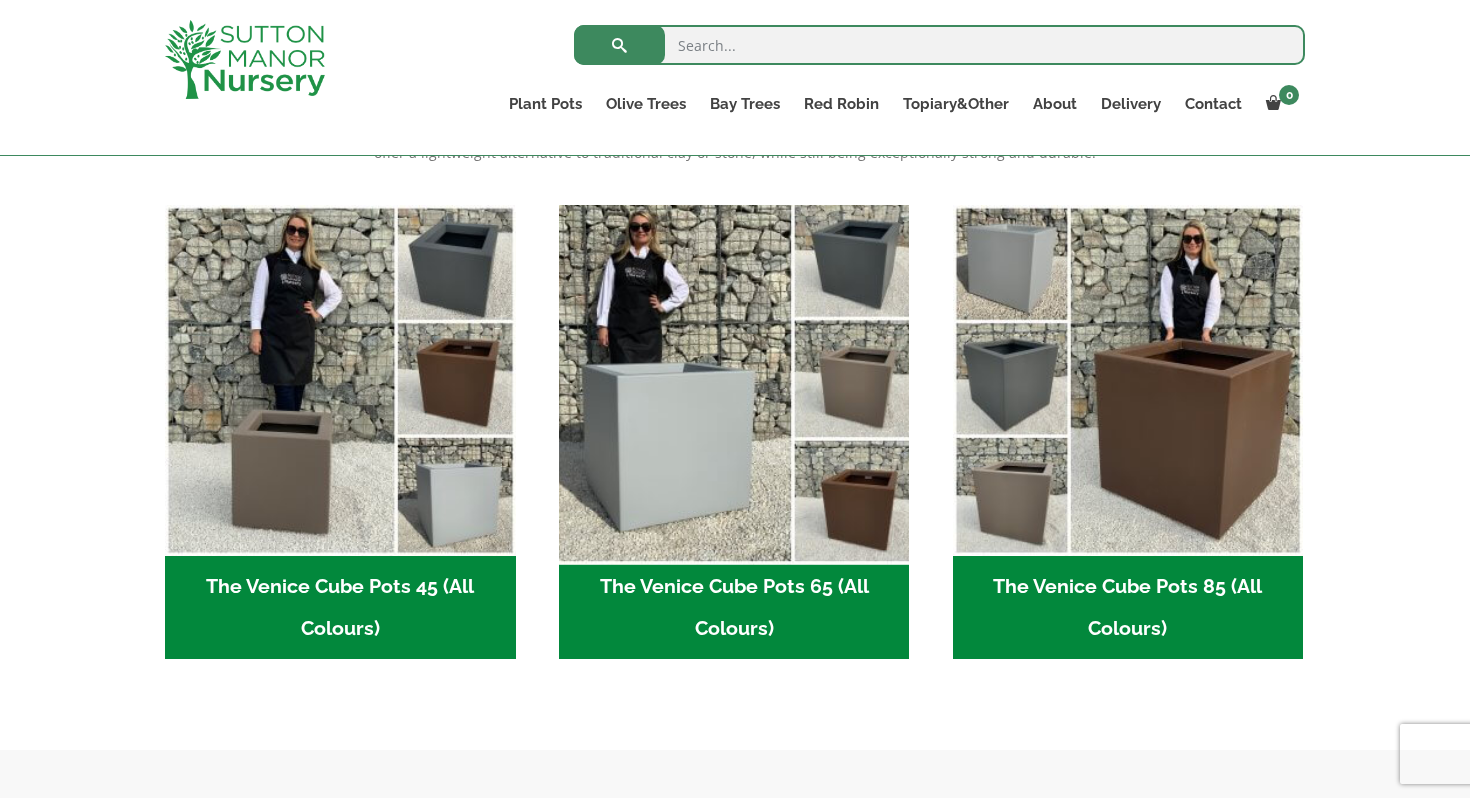 click at bounding box center (734, 380) 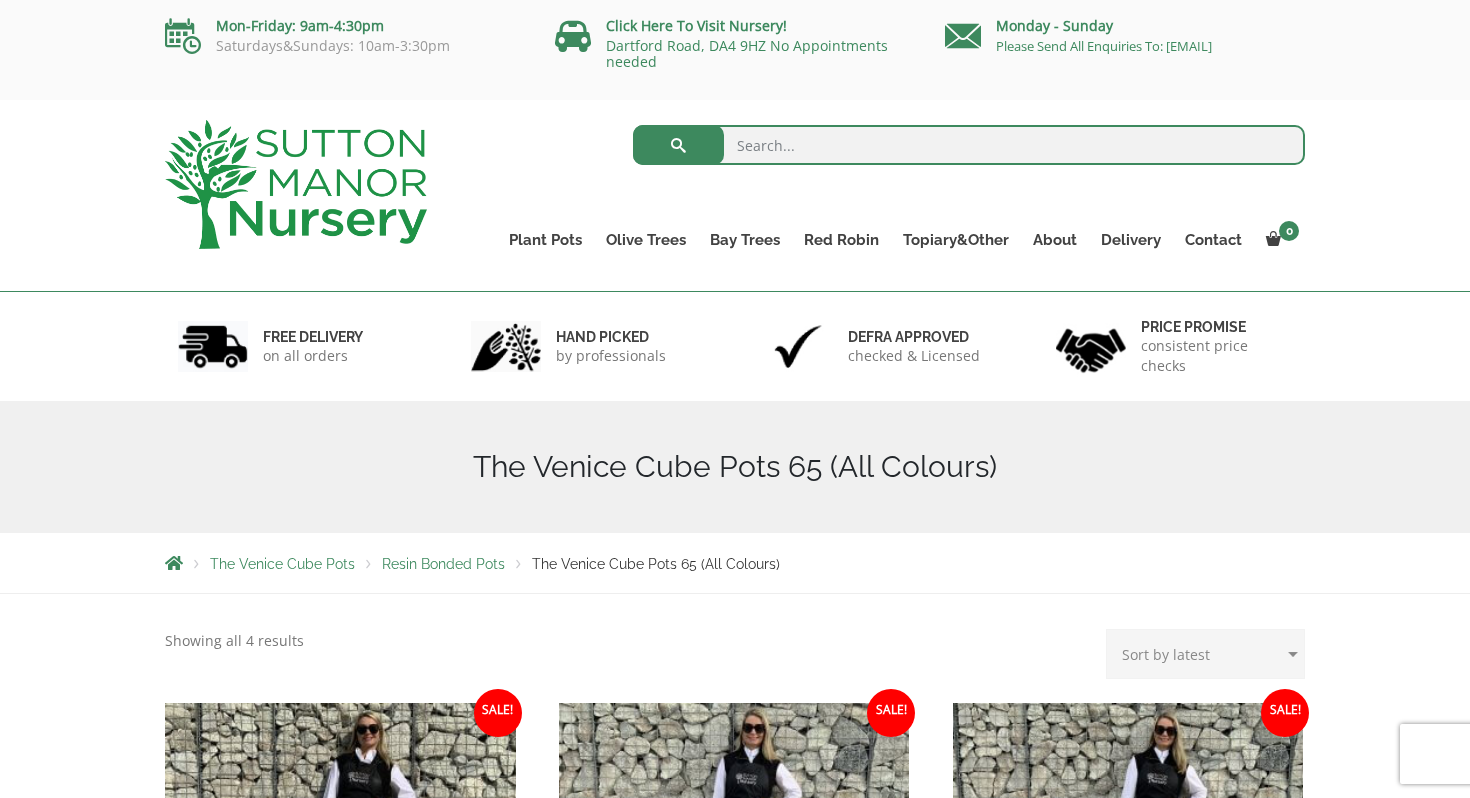 scroll, scrollTop: 0, scrollLeft: 0, axis: both 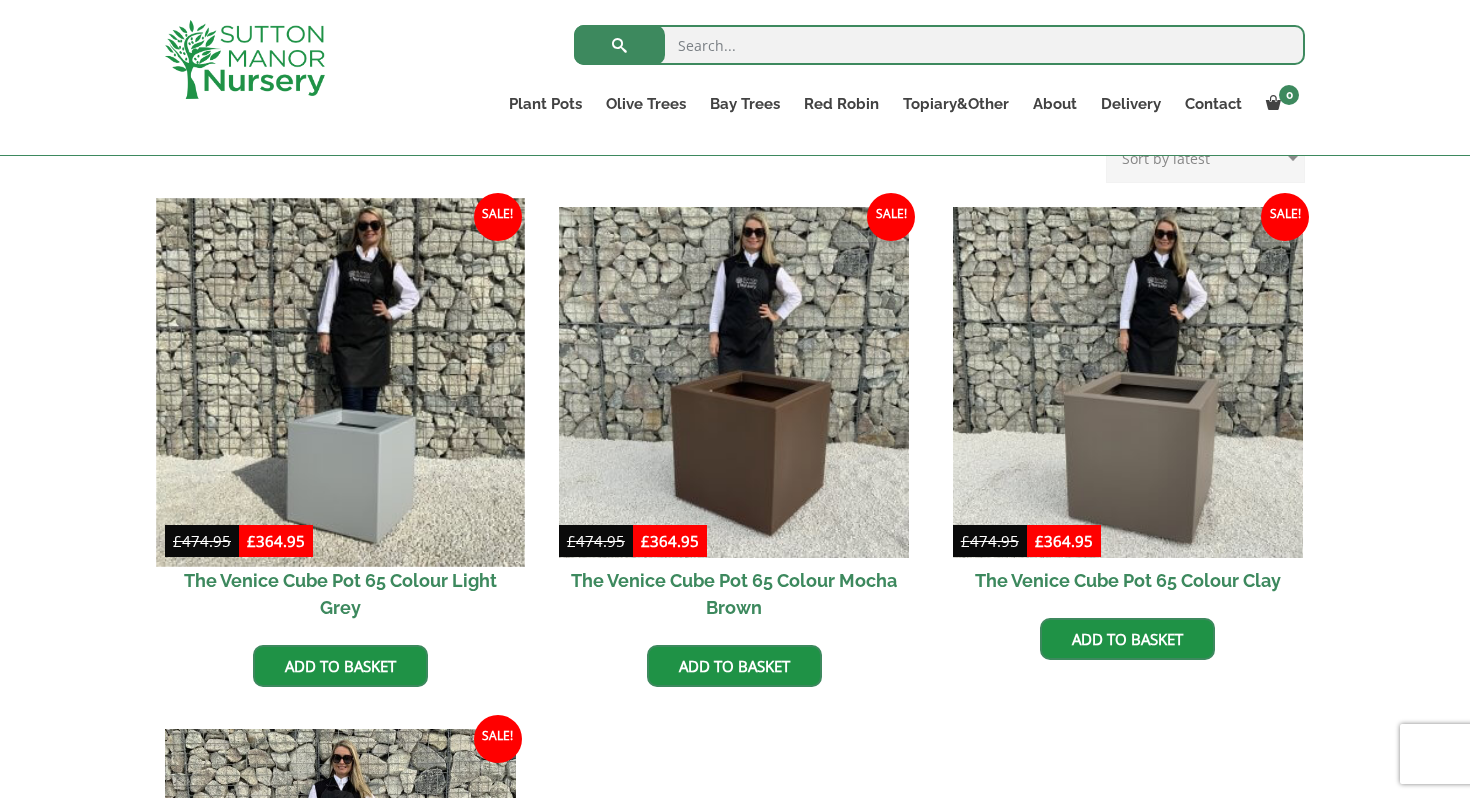 click at bounding box center [340, 382] 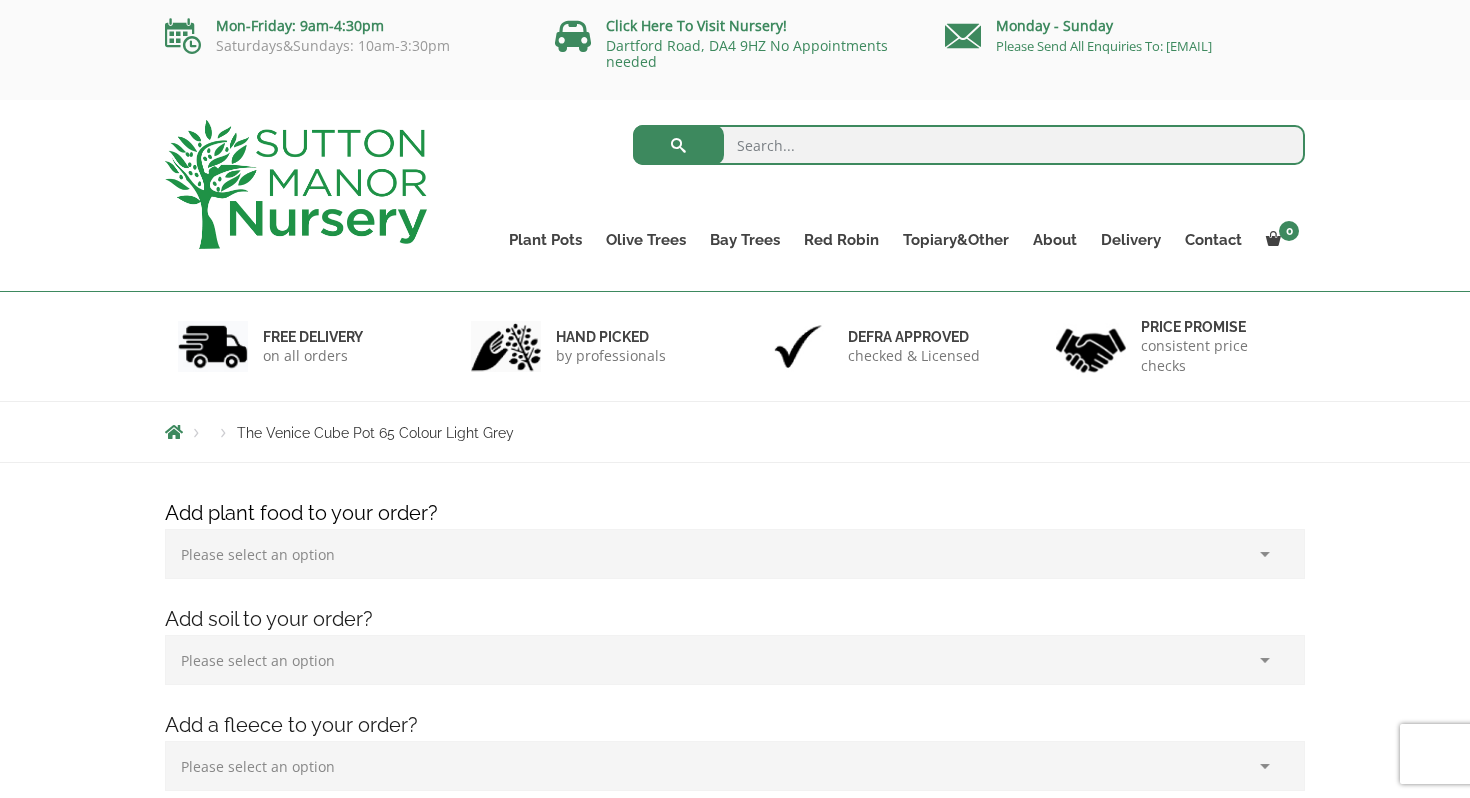 scroll, scrollTop: 126, scrollLeft: 0, axis: vertical 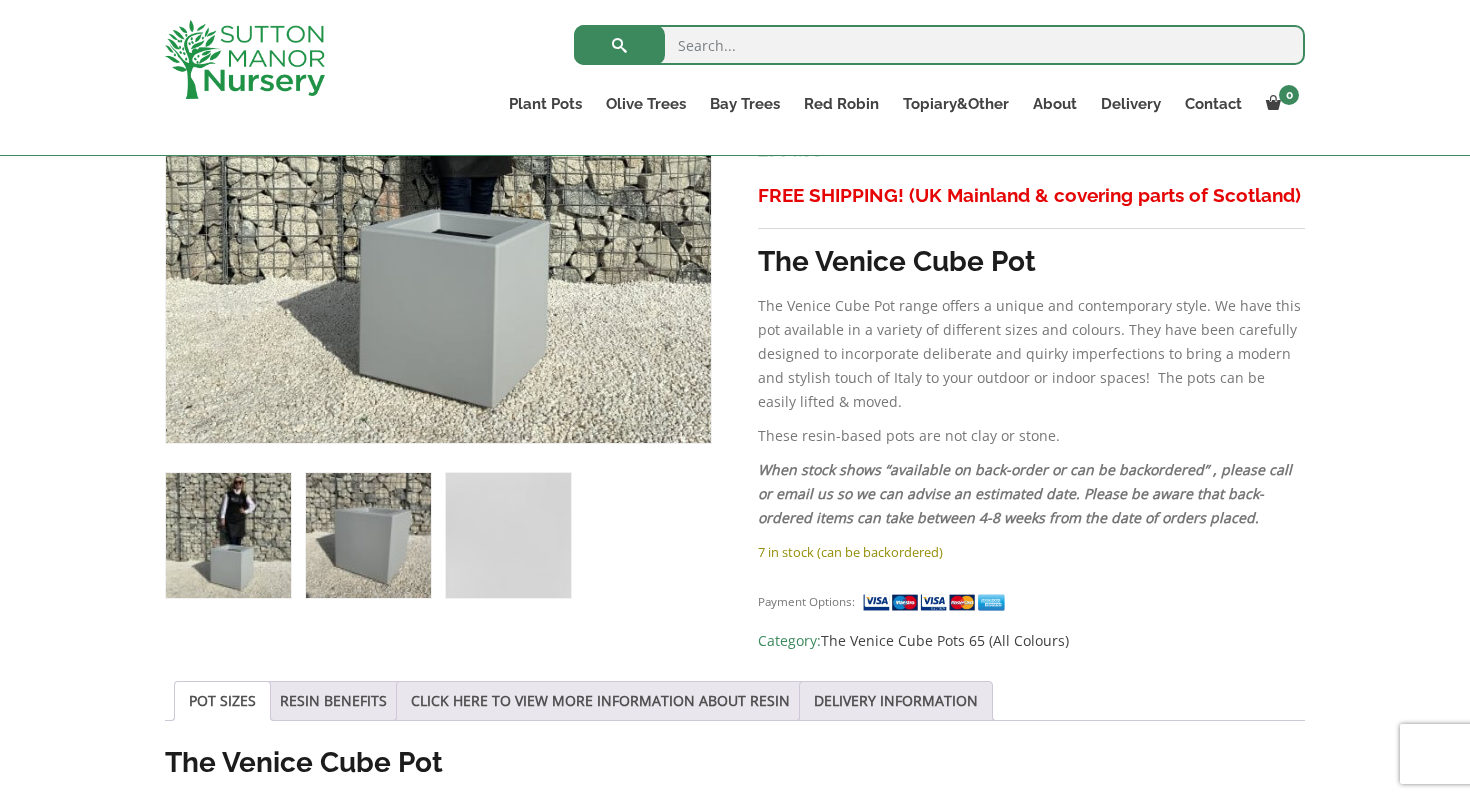 click at bounding box center (368, 535) 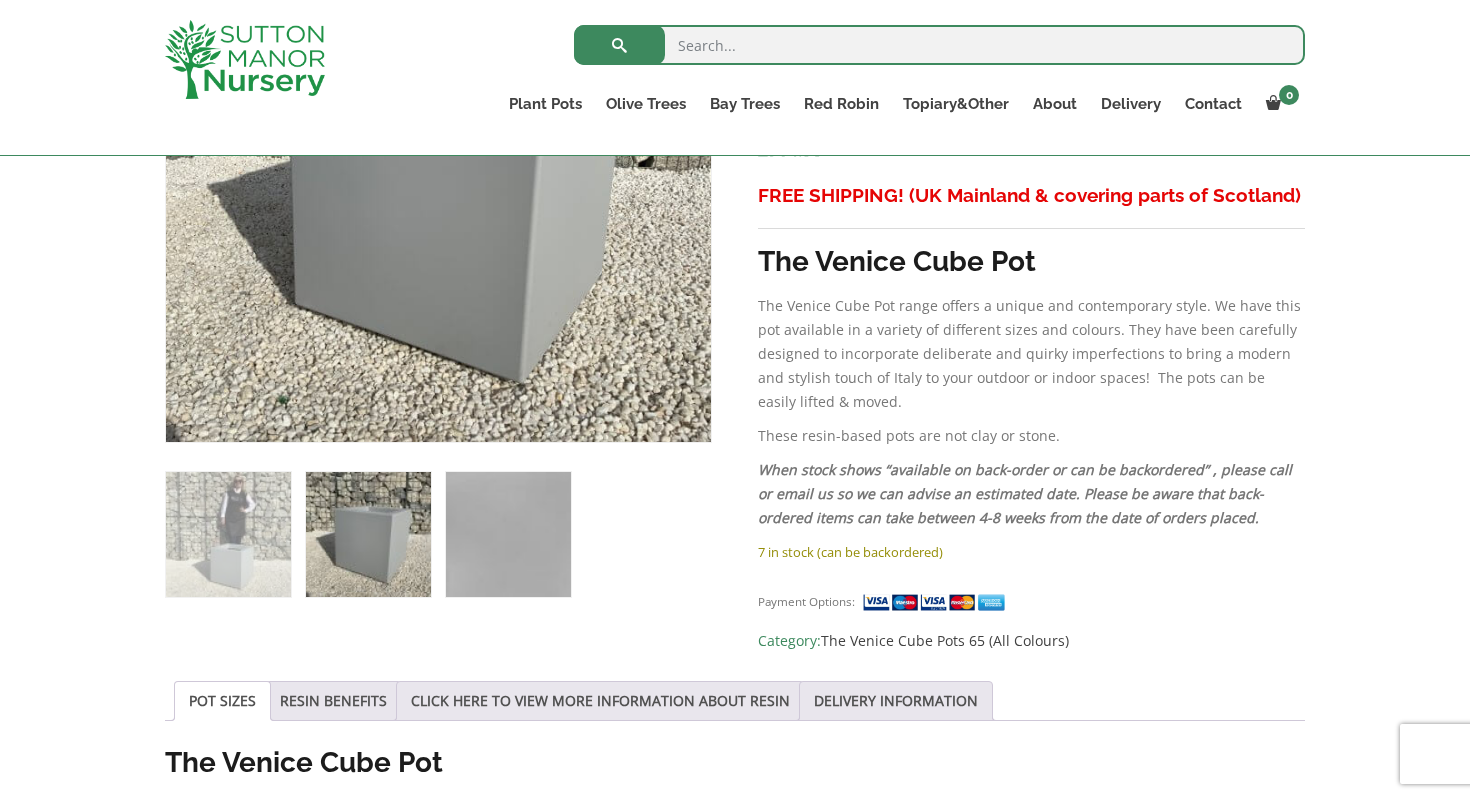 click at bounding box center [508, 534] 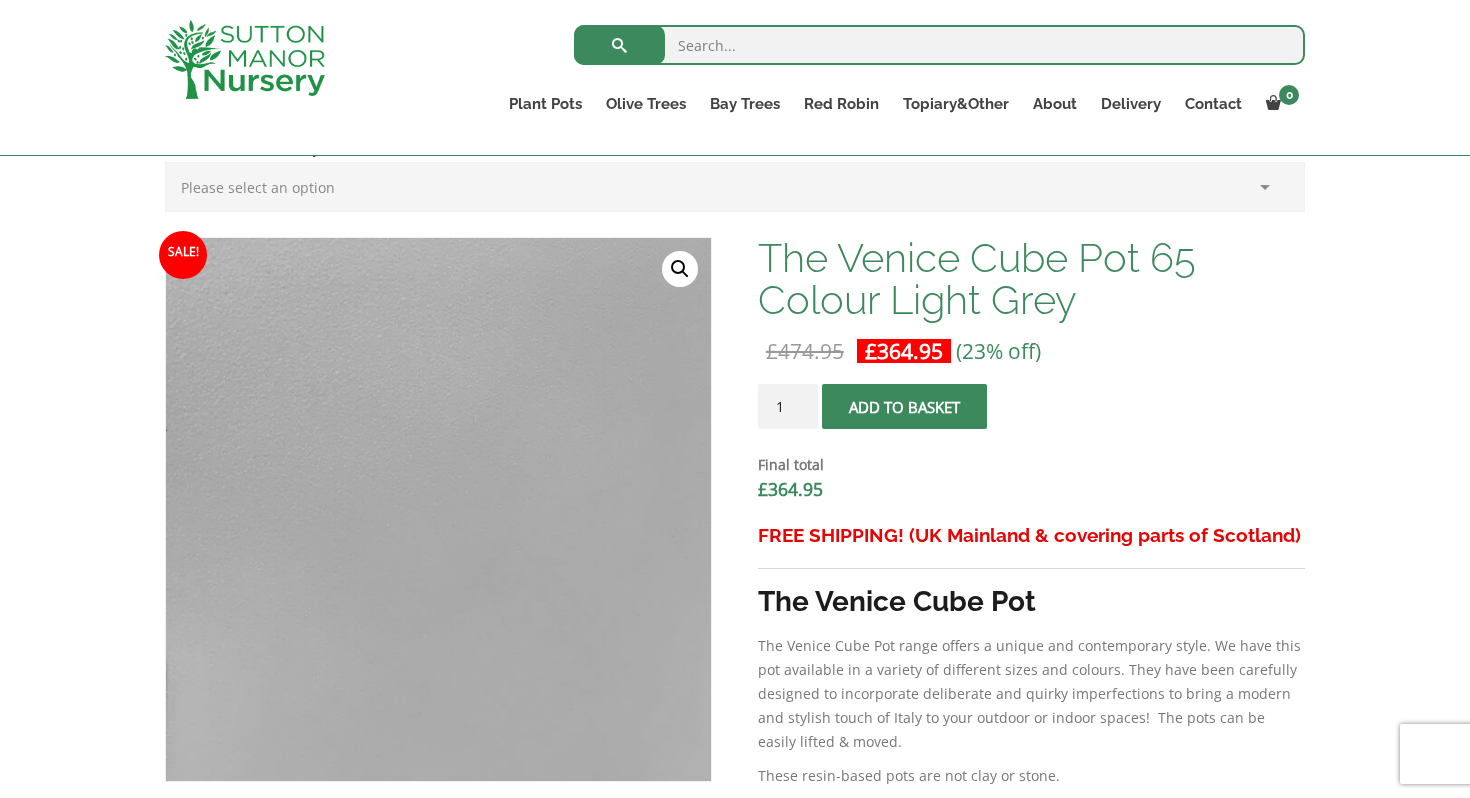 scroll, scrollTop: 367, scrollLeft: 0, axis: vertical 